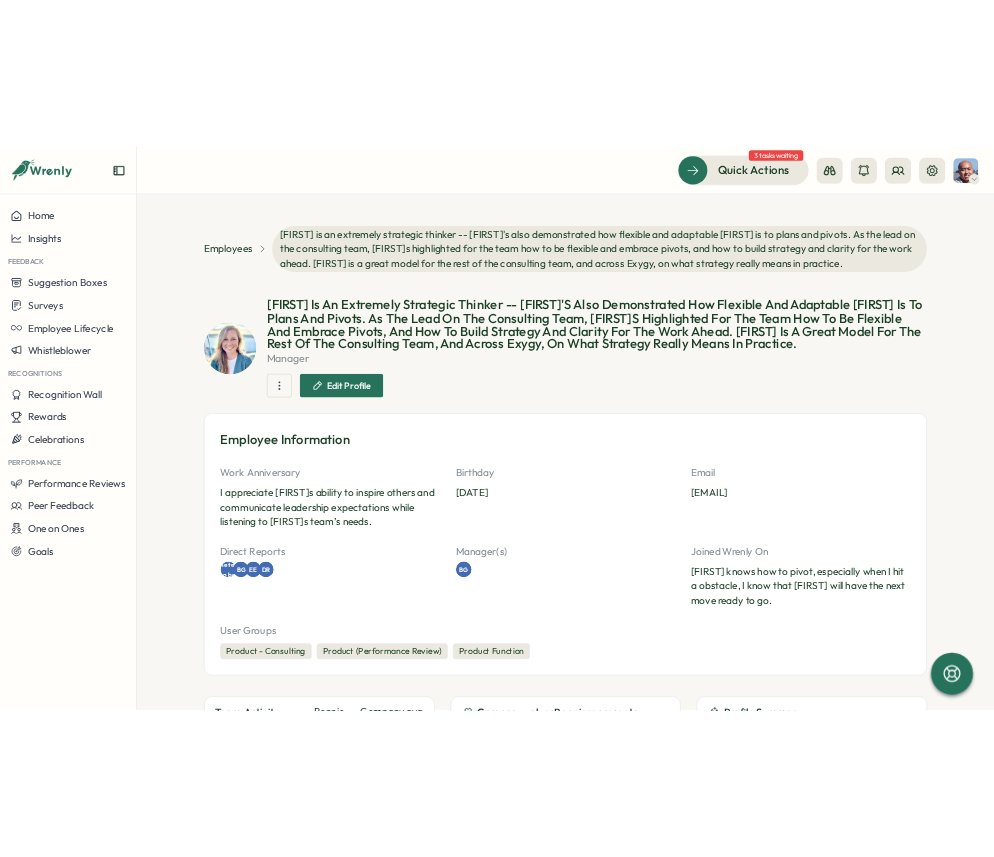 scroll, scrollTop: 0, scrollLeft: 0, axis: both 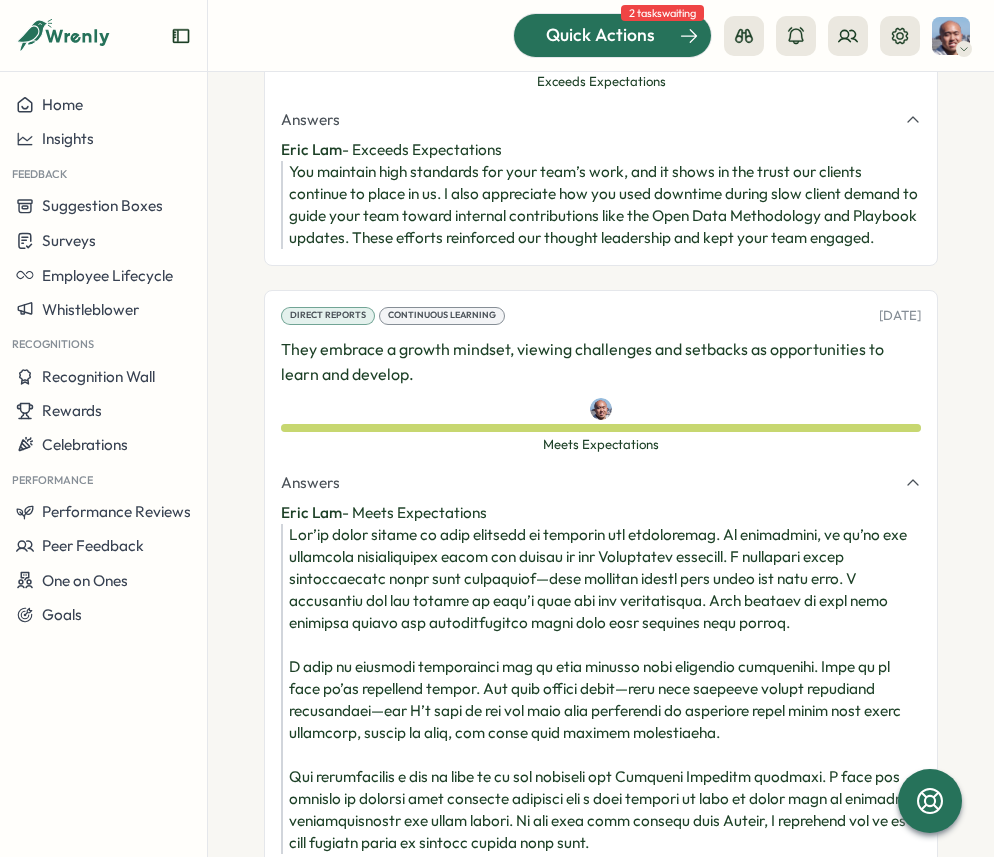 click on "Quick Actions" at bounding box center (600, 35) 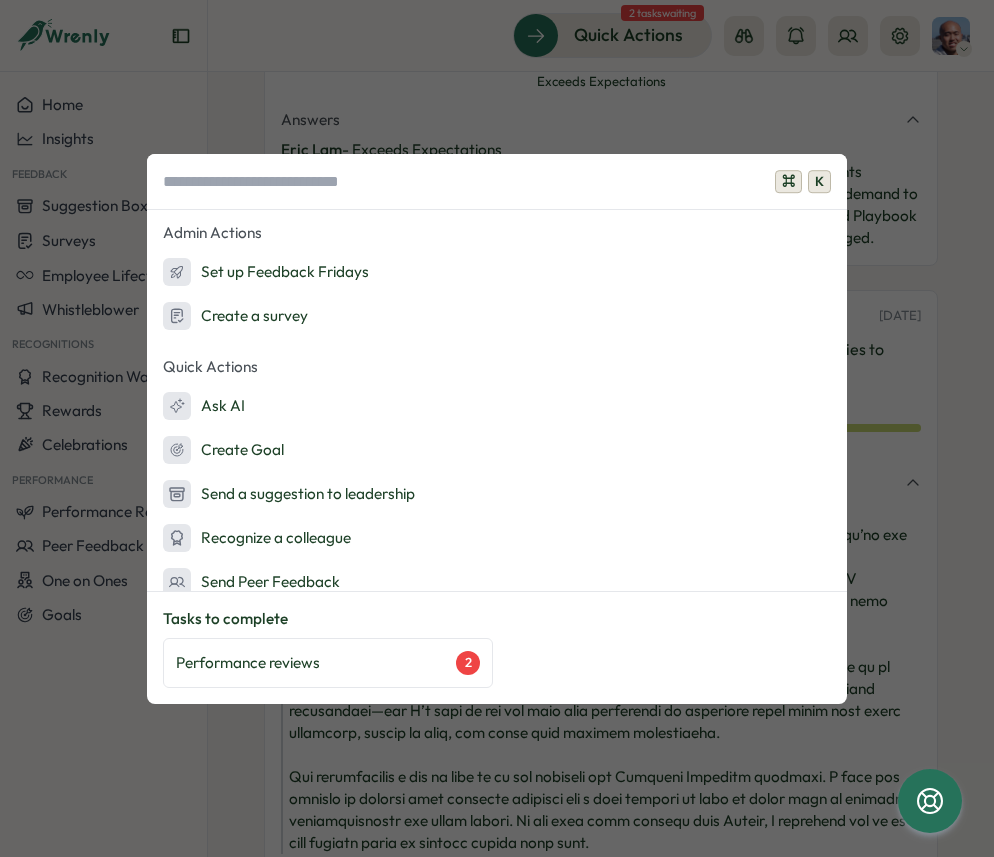 click on "⌘ K Admin Actions Set up Feedback Fridays Create a survey Quick Actions Ask AI Create Goal Send a suggestion to leadership Recognize a colleague Send Peer Feedback General Manage Recognitions Manage Suggestion Box Manage Peer Feedback Manage Team Goals My Goals My Activity Open Settings Open Notifications Tasks to complete Performance reviews 2" at bounding box center [497, 428] 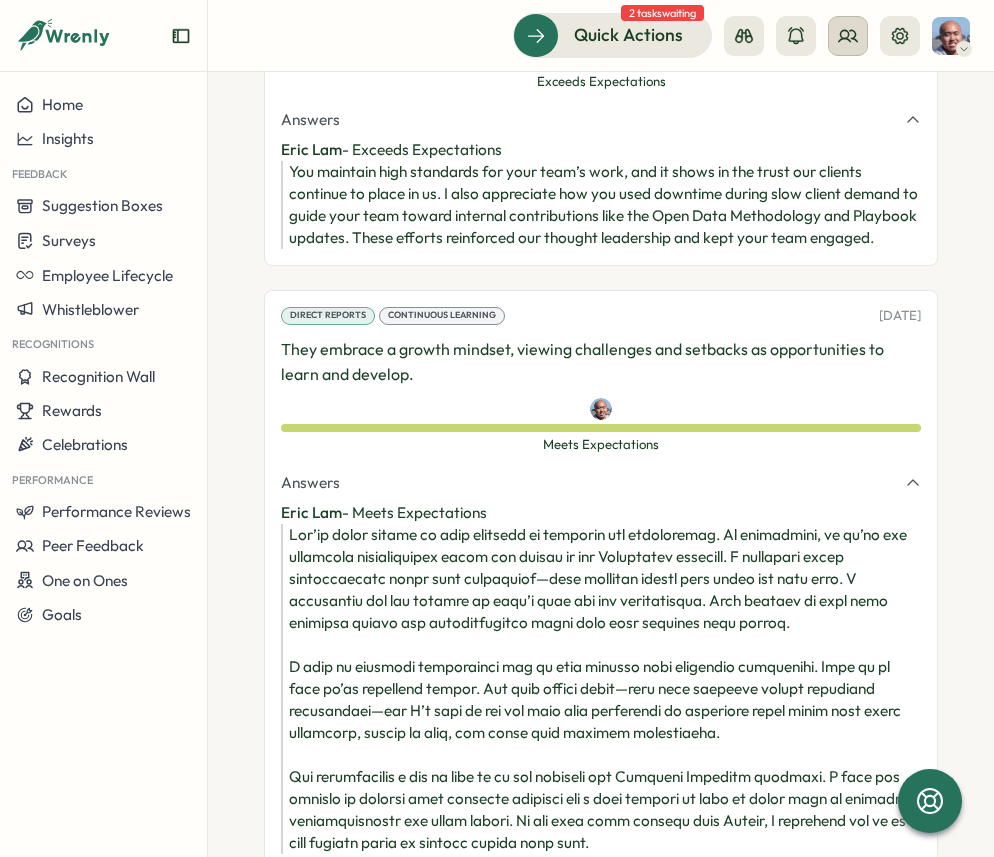 click at bounding box center (848, 36) 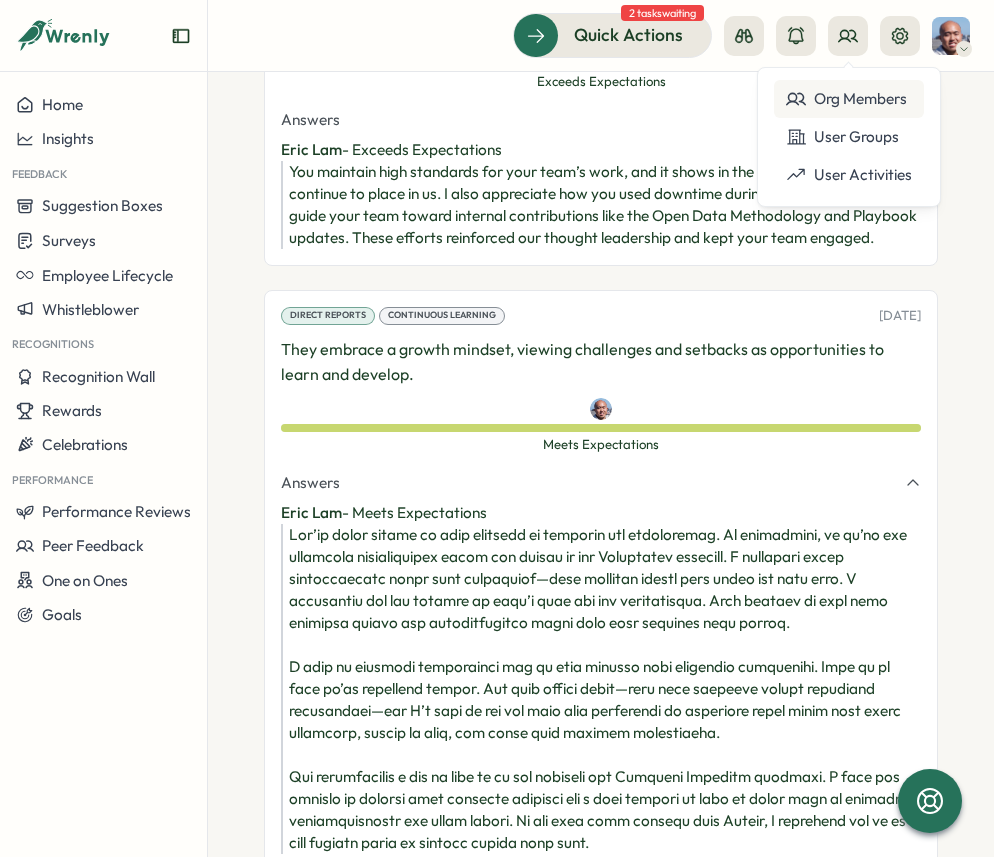click on "Org Members" at bounding box center [849, 99] 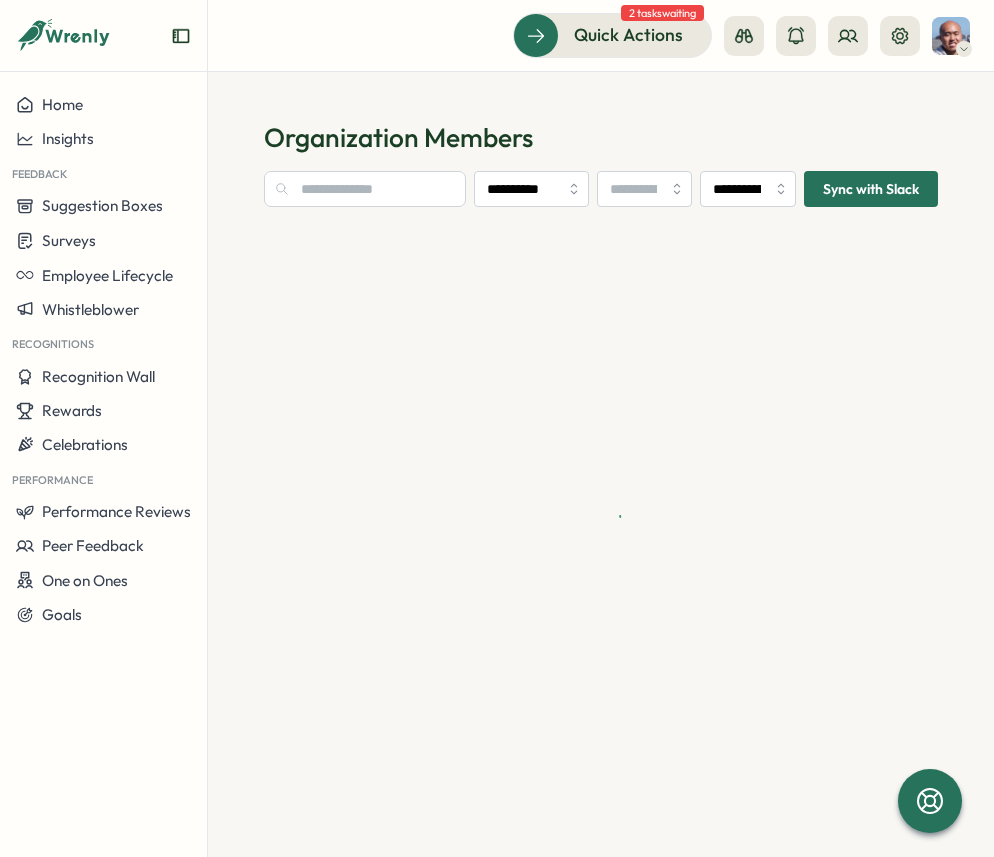 type on "**********" 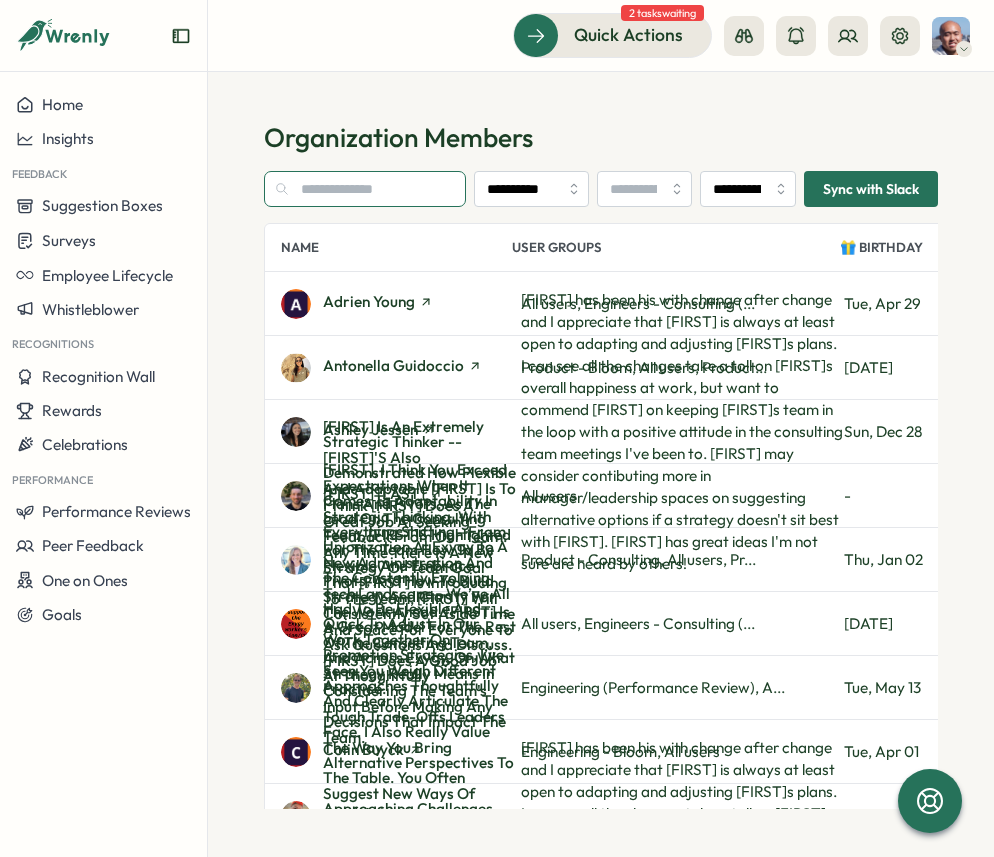 click at bounding box center (365, 189) 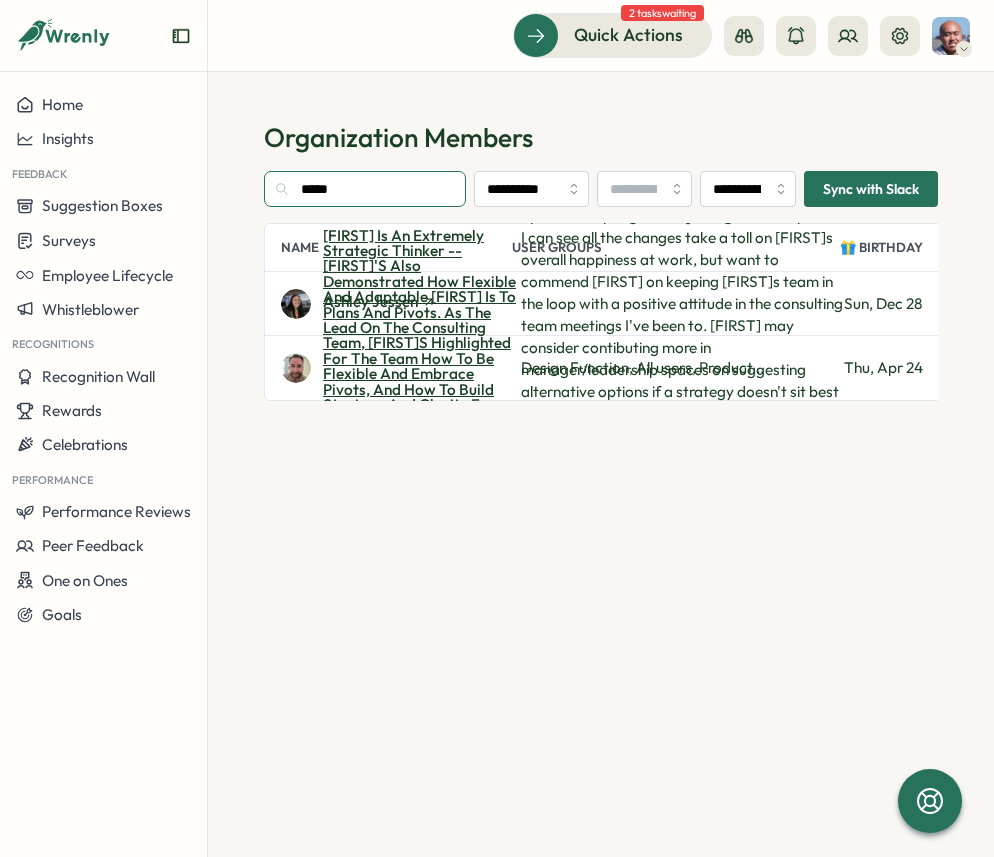 type on "*****" 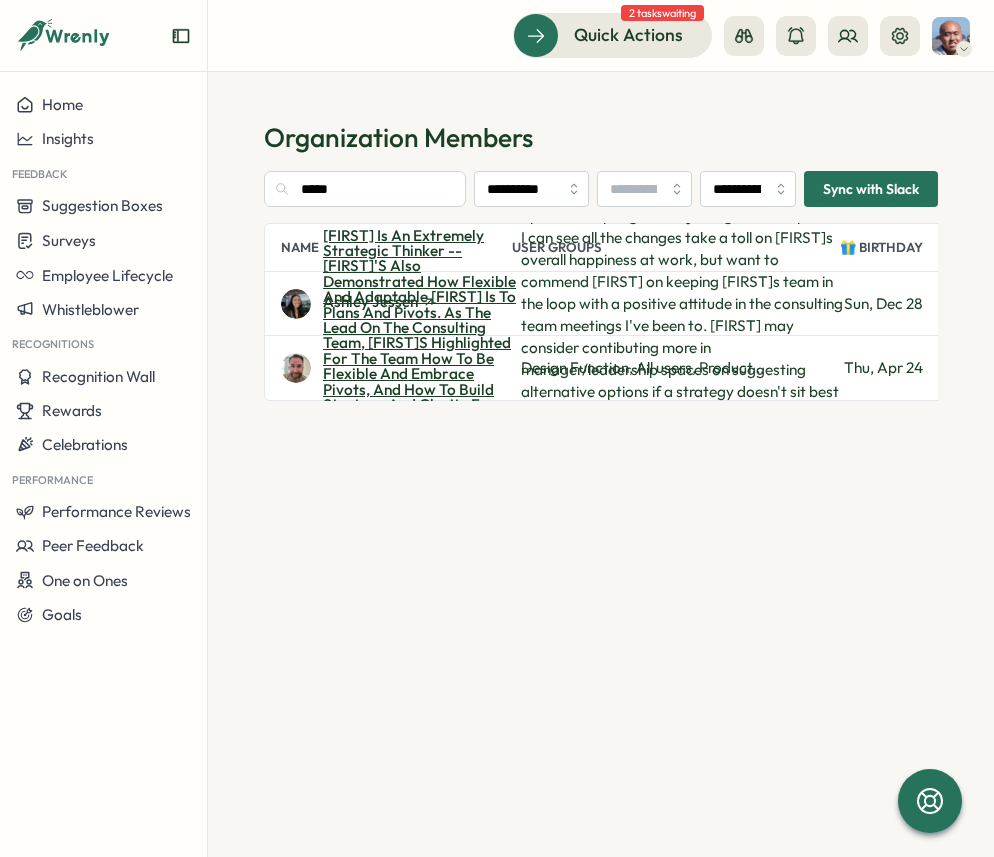 click on "[FIRST] [LAST]" at bounding box center [419, 366] 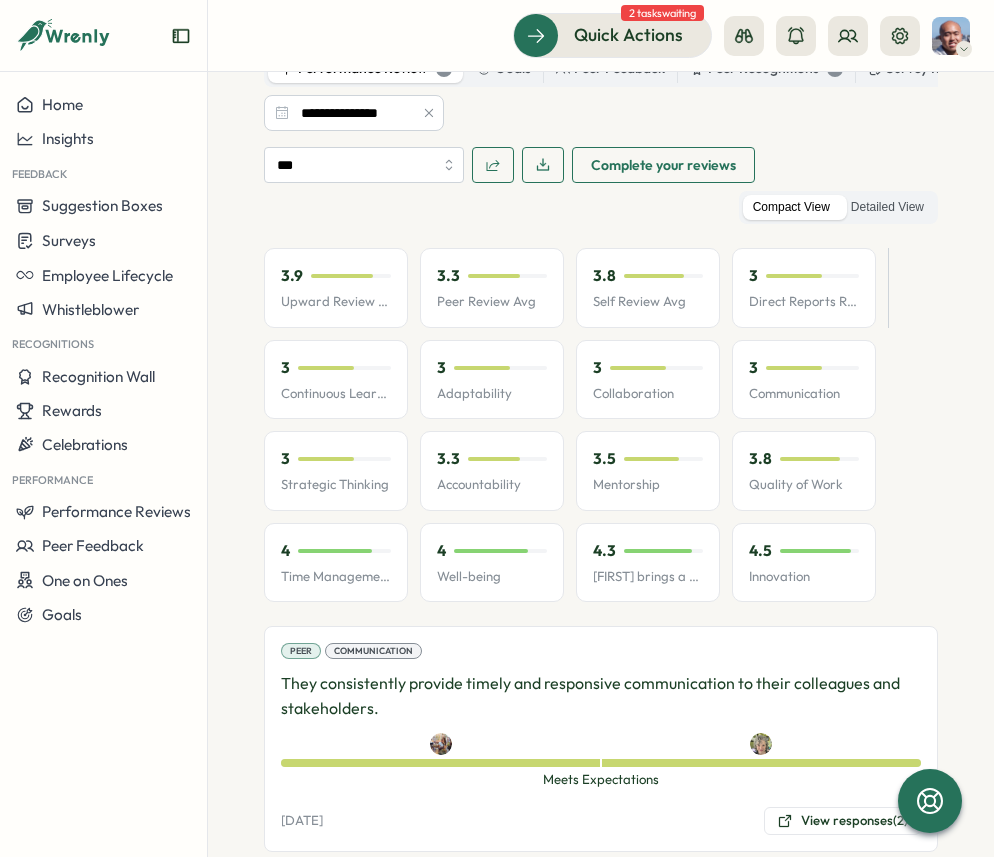 scroll, scrollTop: 1451, scrollLeft: 0, axis: vertical 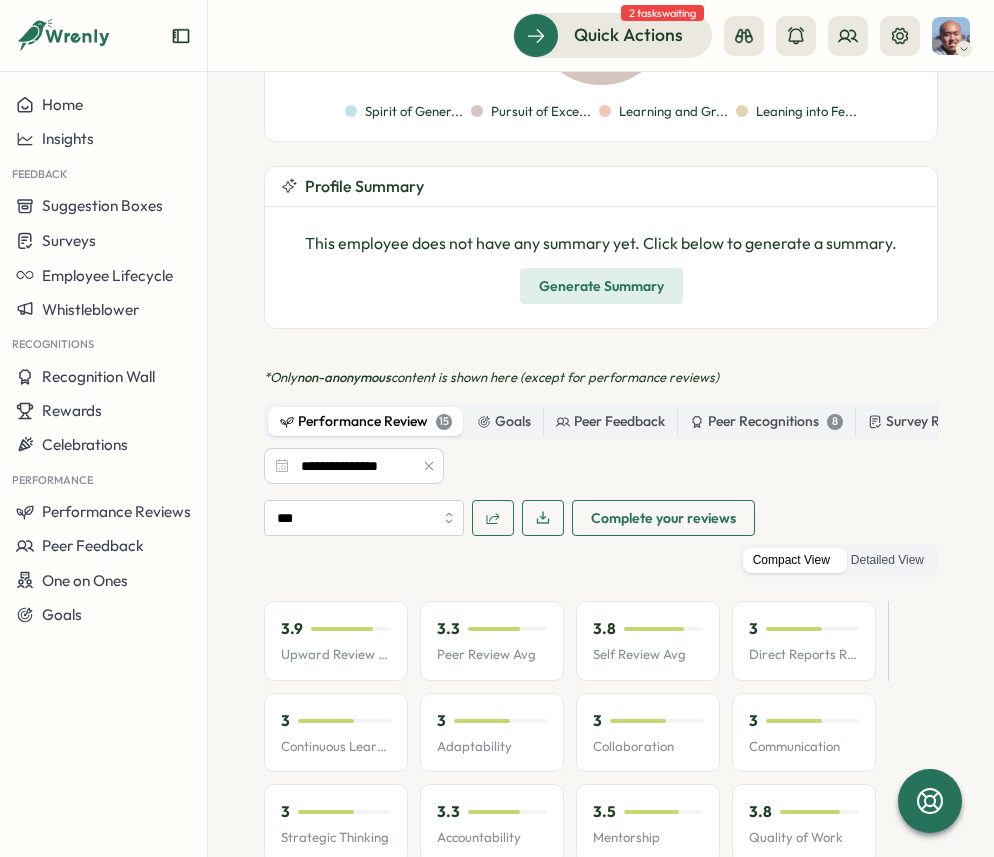 click on "Compact View Detailed View" at bounding box center (838, 560) 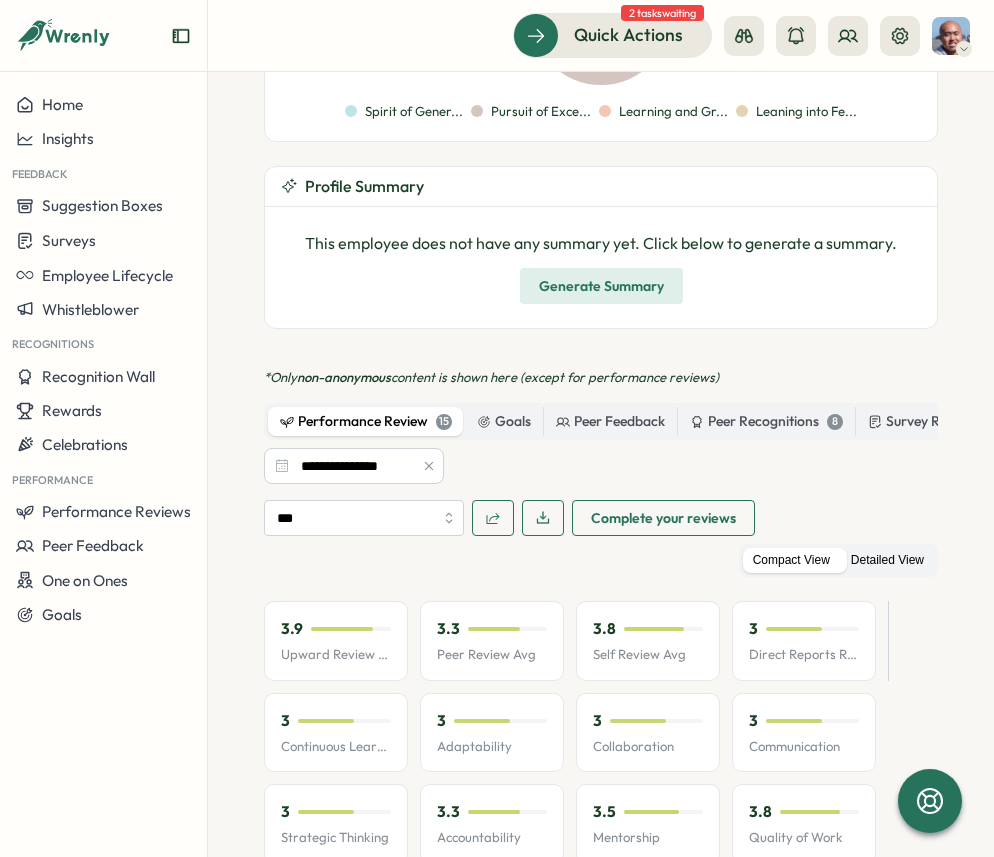 click on "Detailed View" at bounding box center (887, 560) 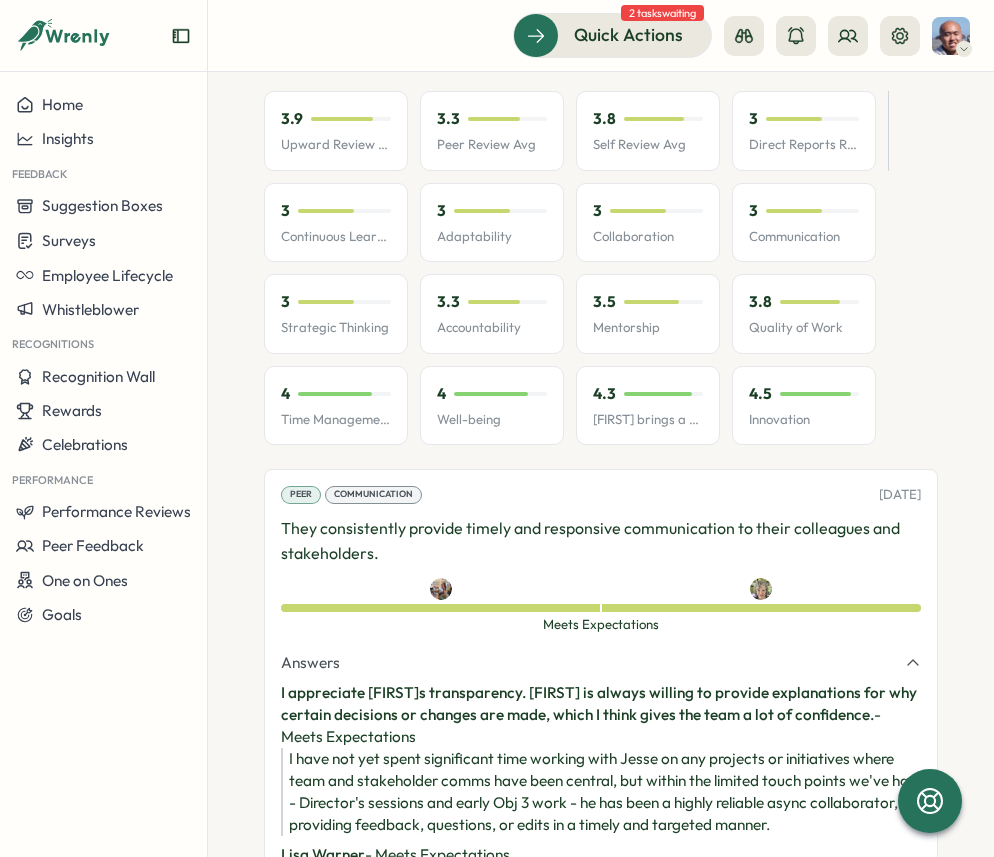 scroll, scrollTop: 1901, scrollLeft: 0, axis: vertical 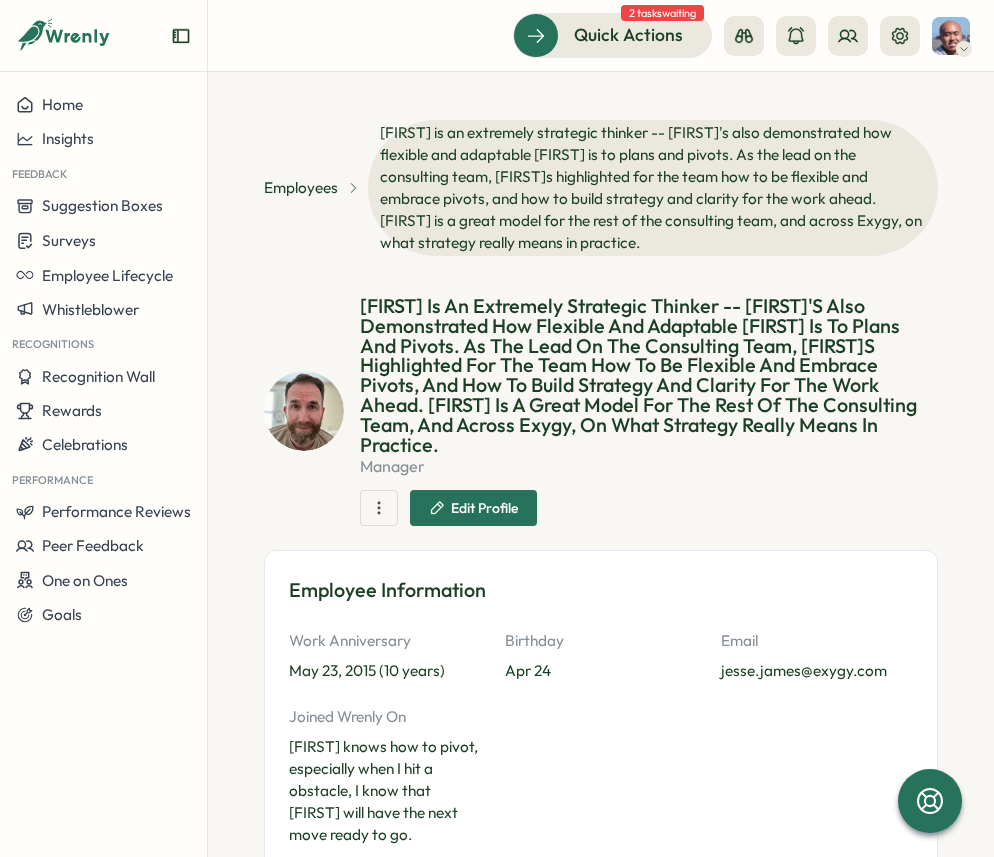 click at bounding box center [379, 508] 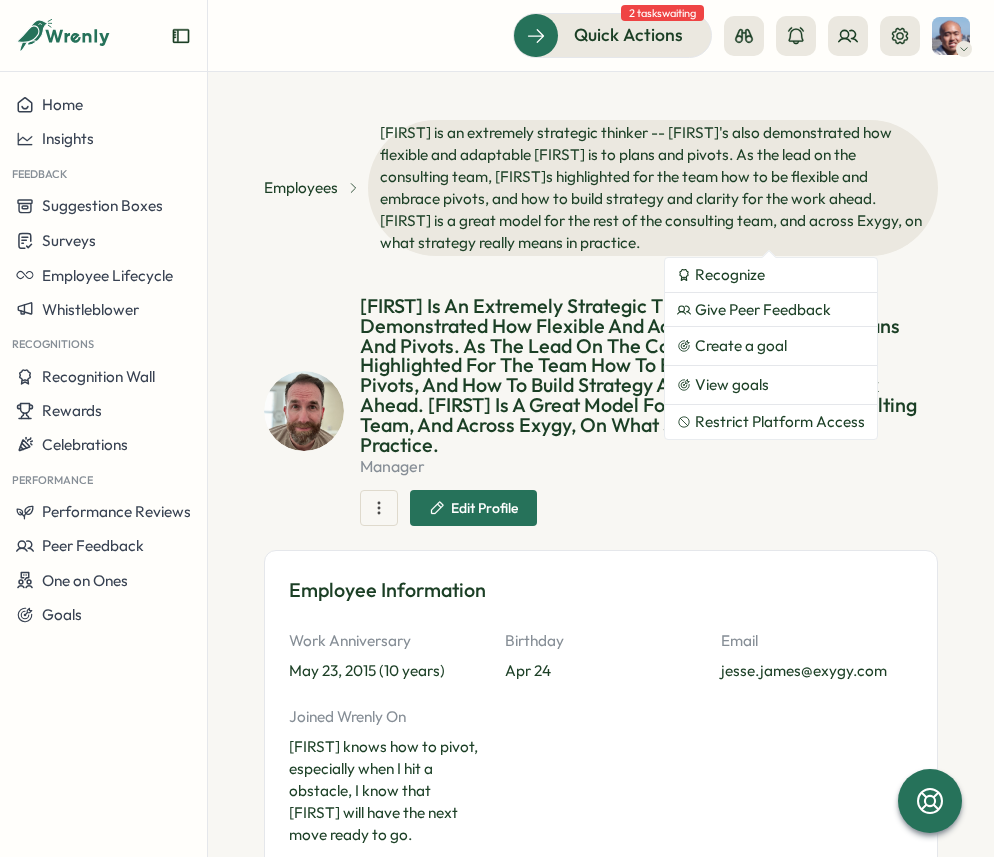 click on "Jesse James manager Recognize Give Peer Feedback Create a goal View goals Restrict Platform Access Edit Profile" at bounding box center [649, 411] 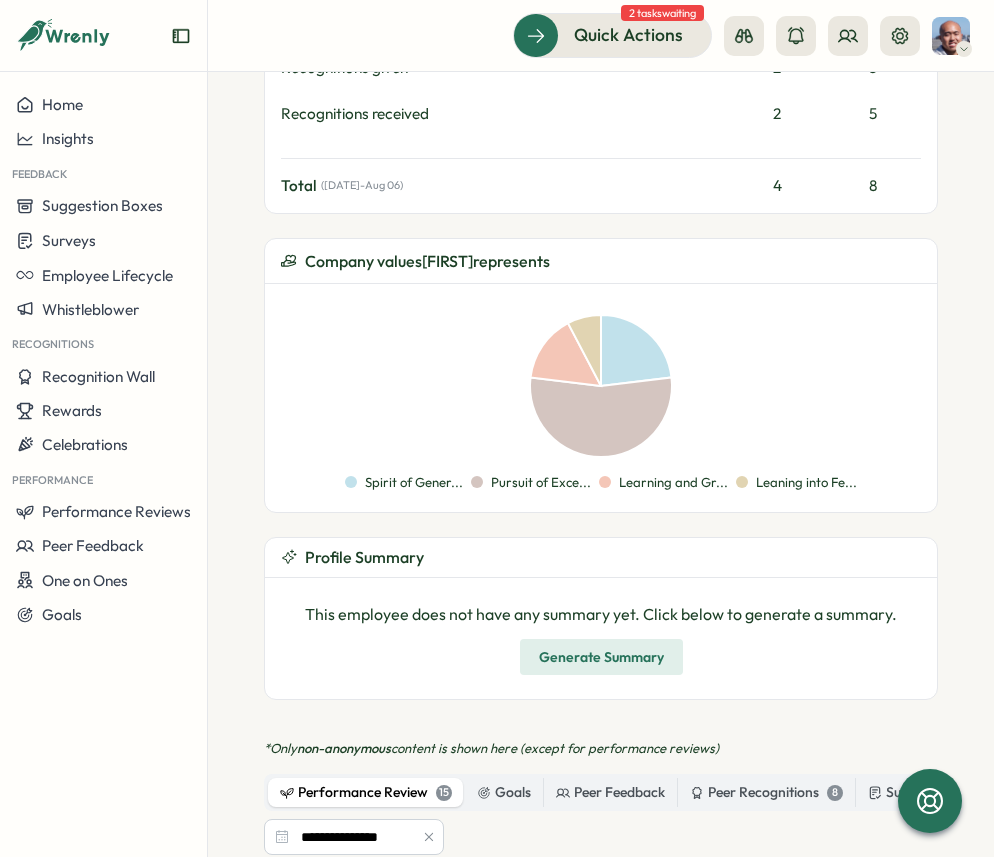 scroll, scrollTop: 1240, scrollLeft: 0, axis: vertical 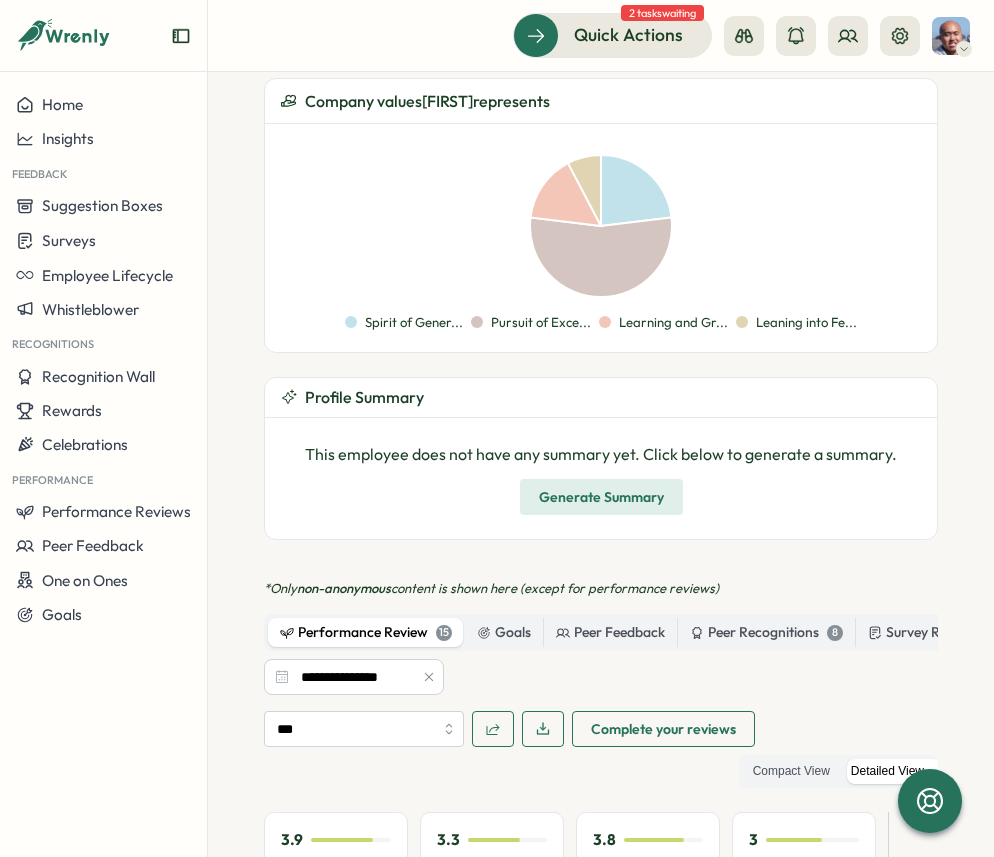 click 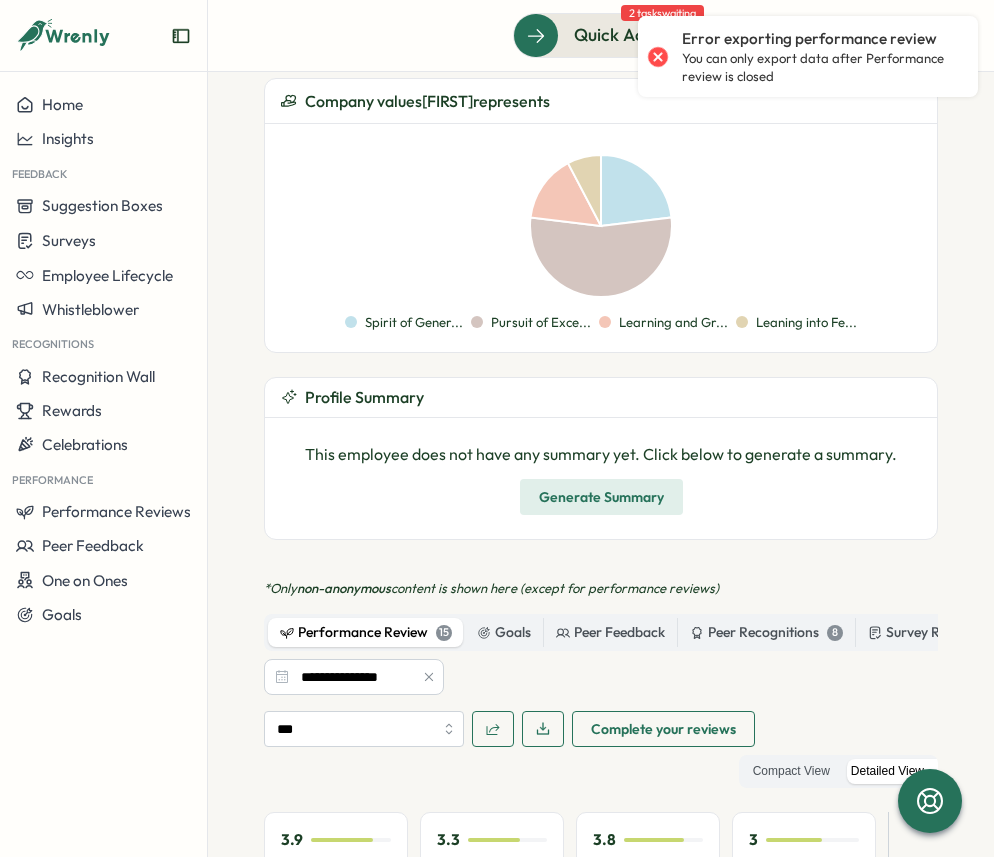 click on "**********" at bounding box center [601, 6204] 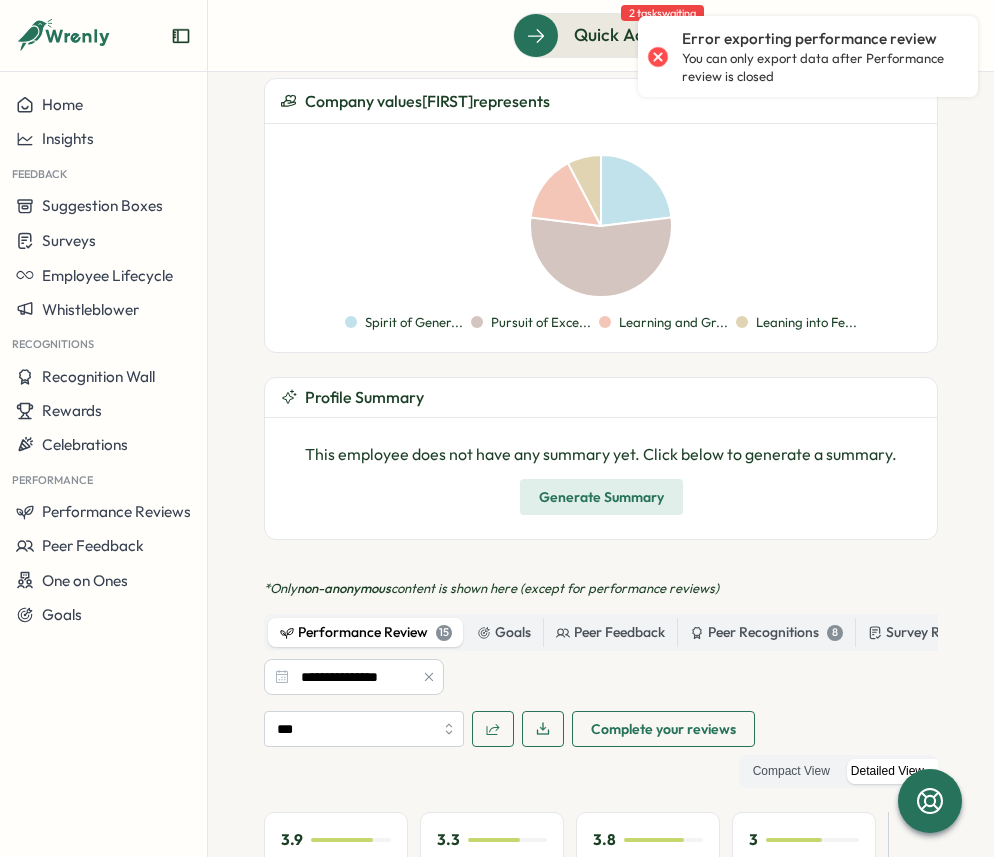 click on "**********" at bounding box center (601, 655) 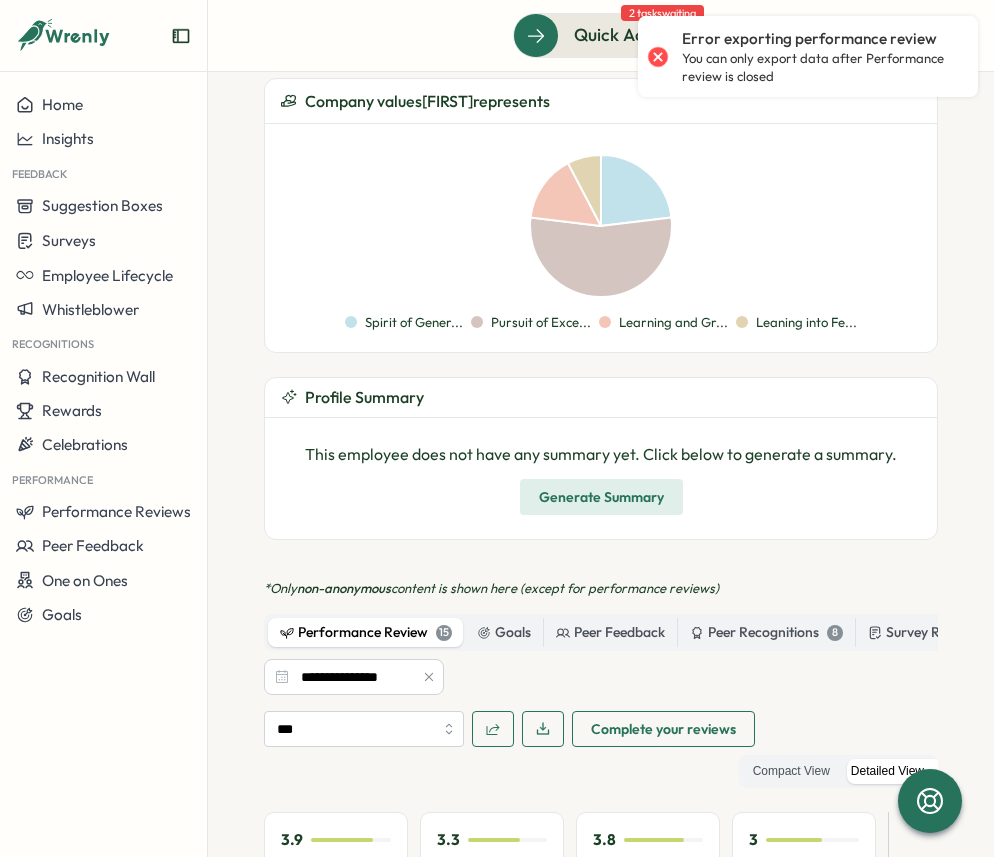 click at bounding box center [658, 56] 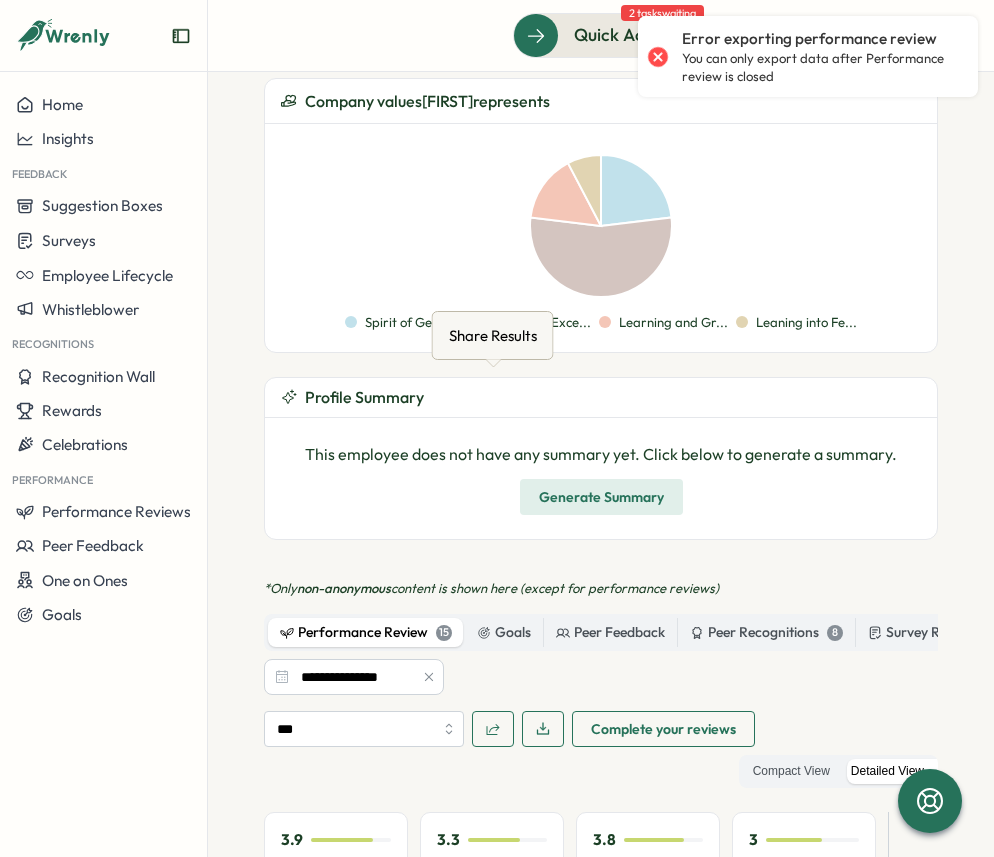 click at bounding box center [493, 729] 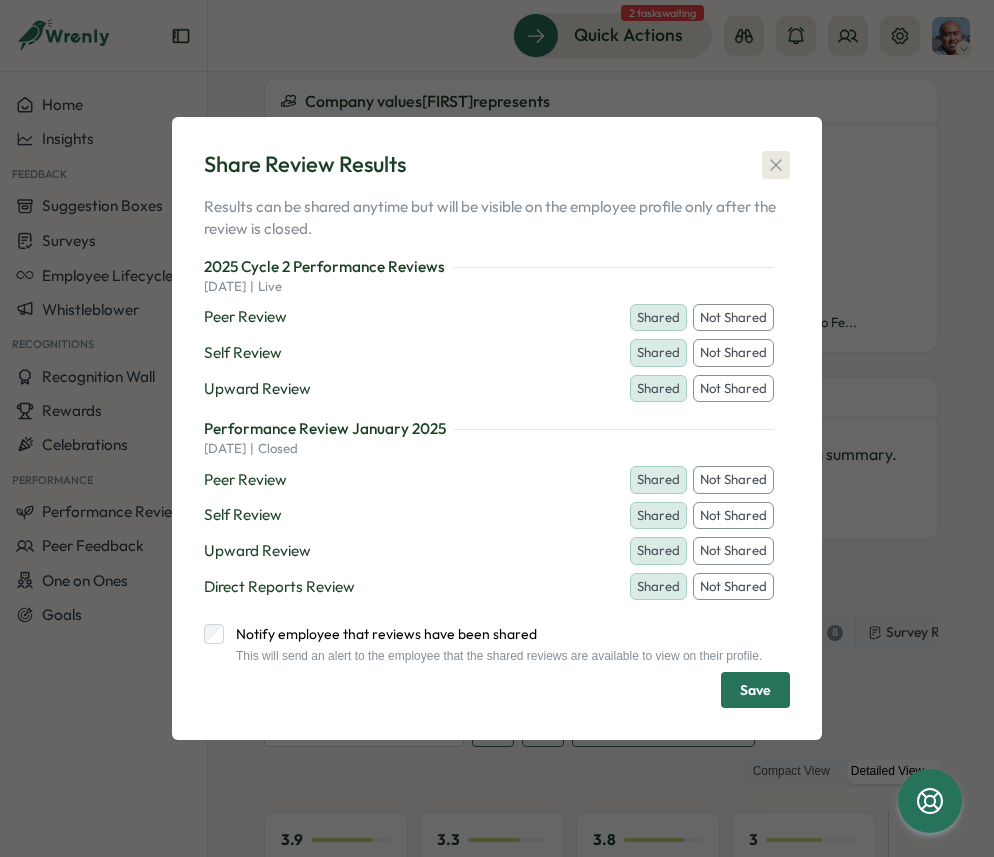 click 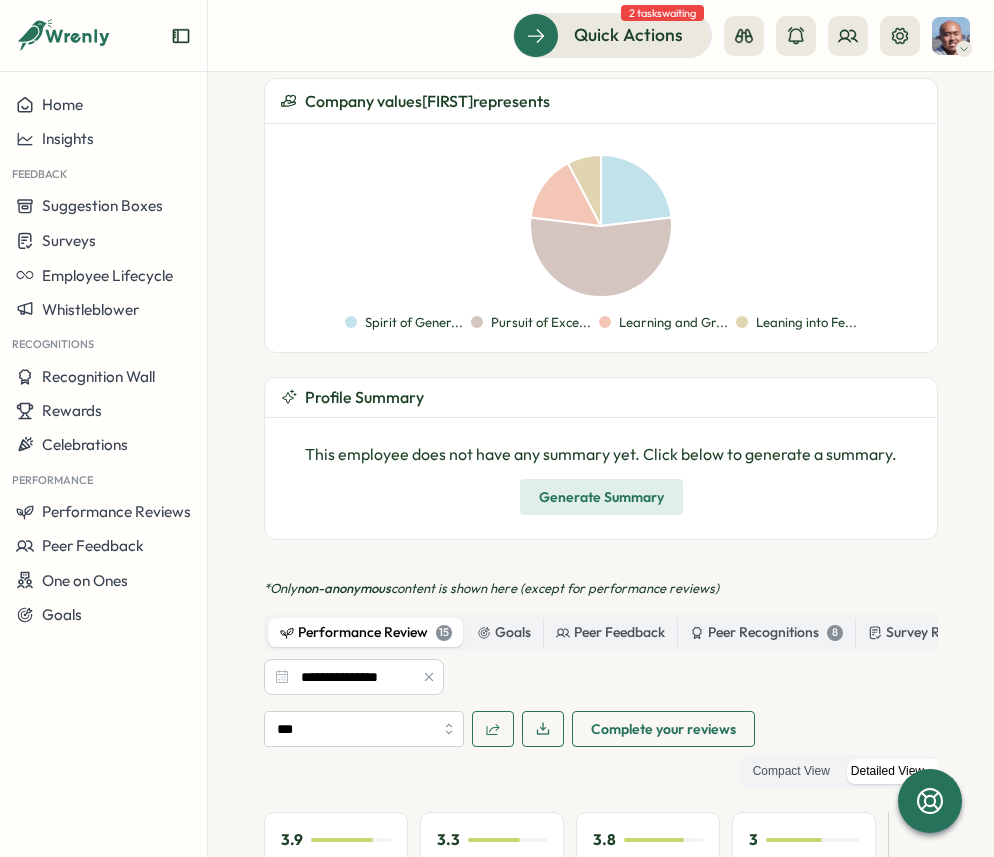 click on "**********" at bounding box center (601, 655) 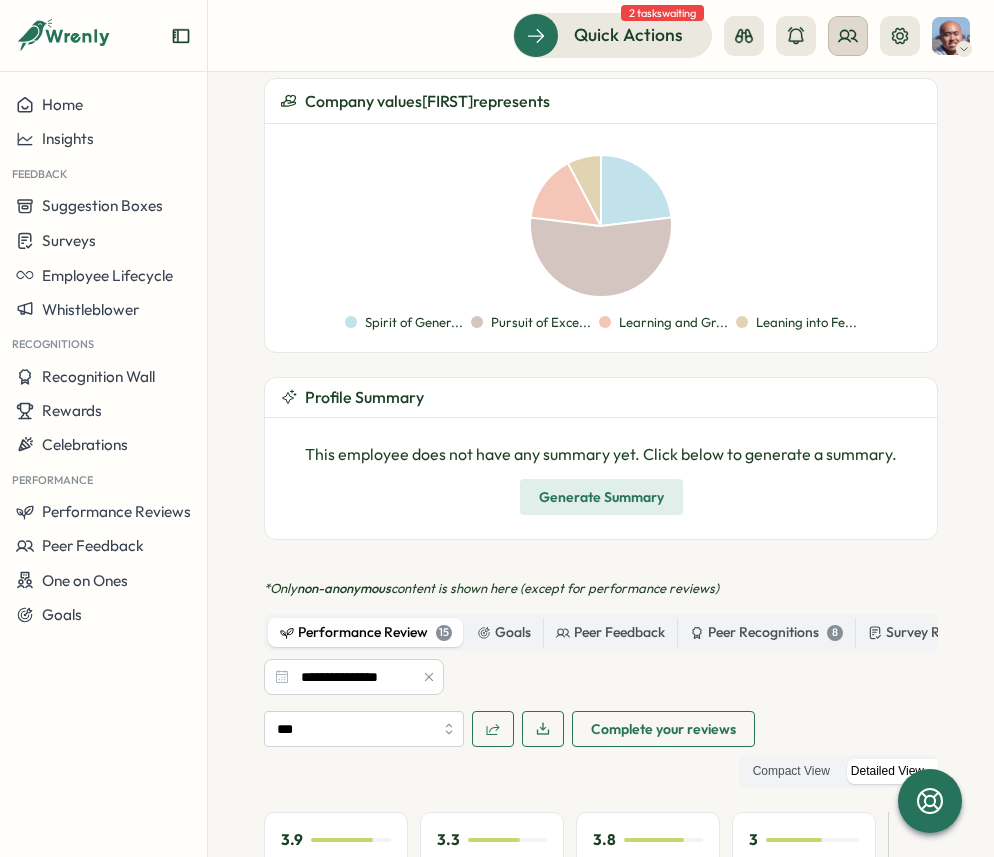 click at bounding box center [848, 36] 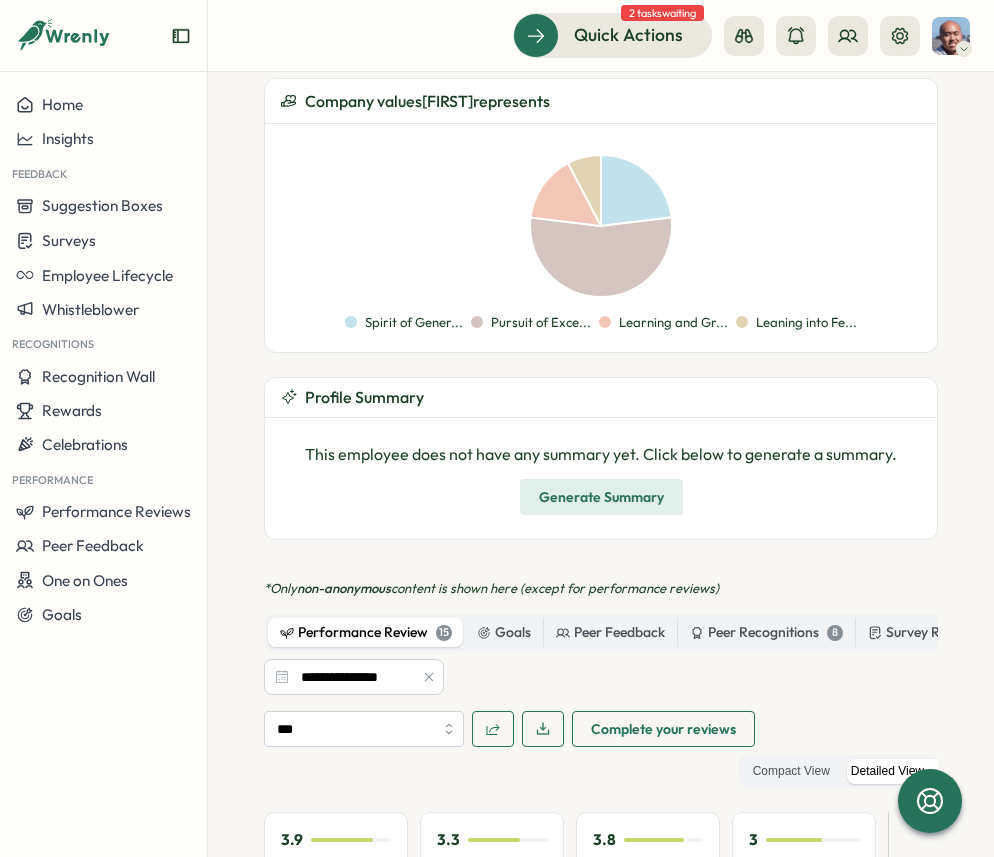 click on "**********" at bounding box center (601, 7054) 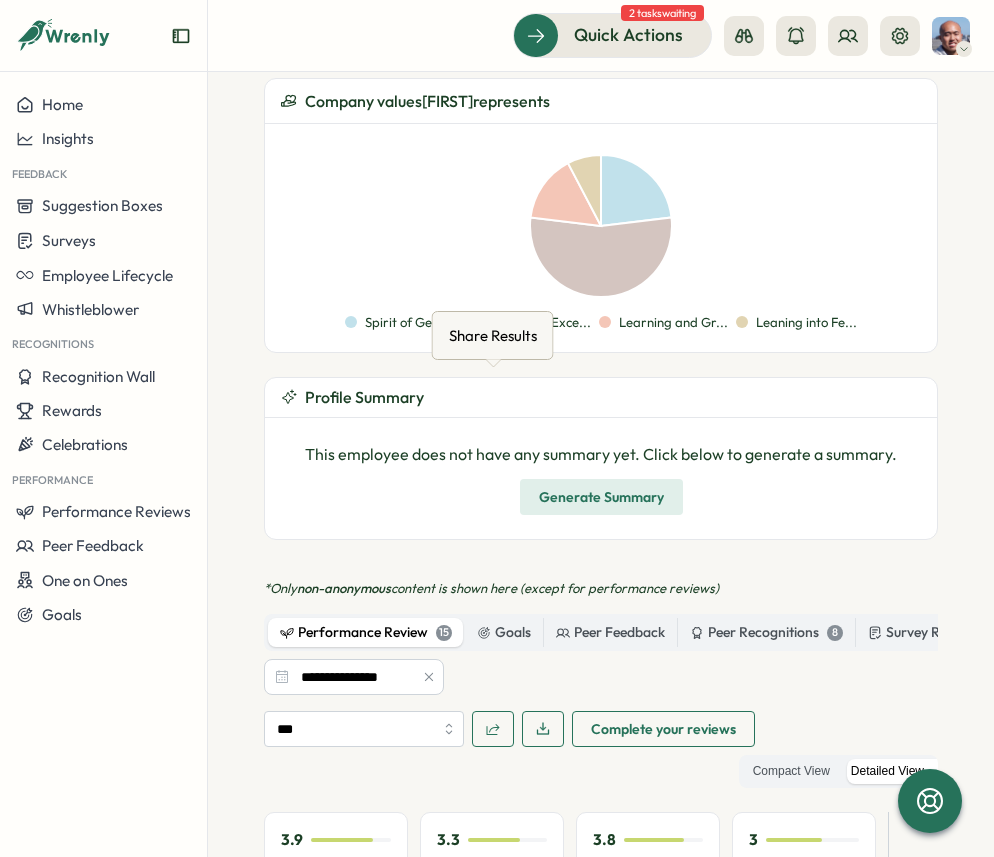 click 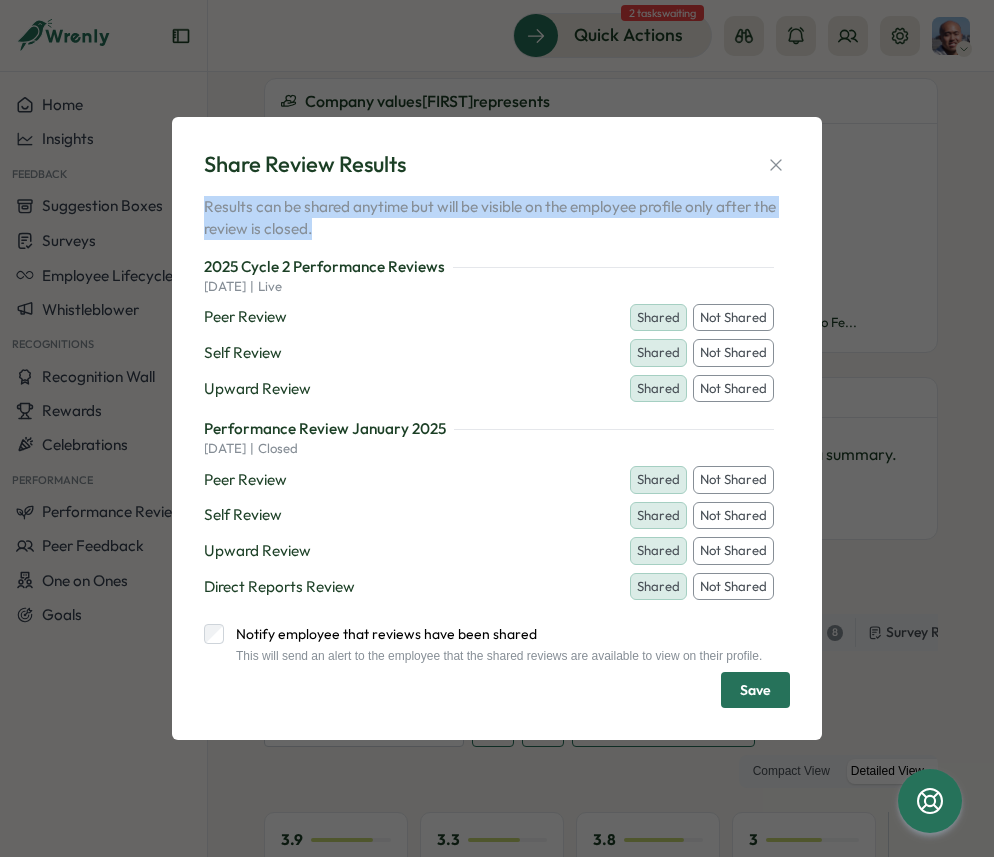 drag, startPoint x: 320, startPoint y: 231, endPoint x: 205, endPoint y: 202, distance: 118.60017 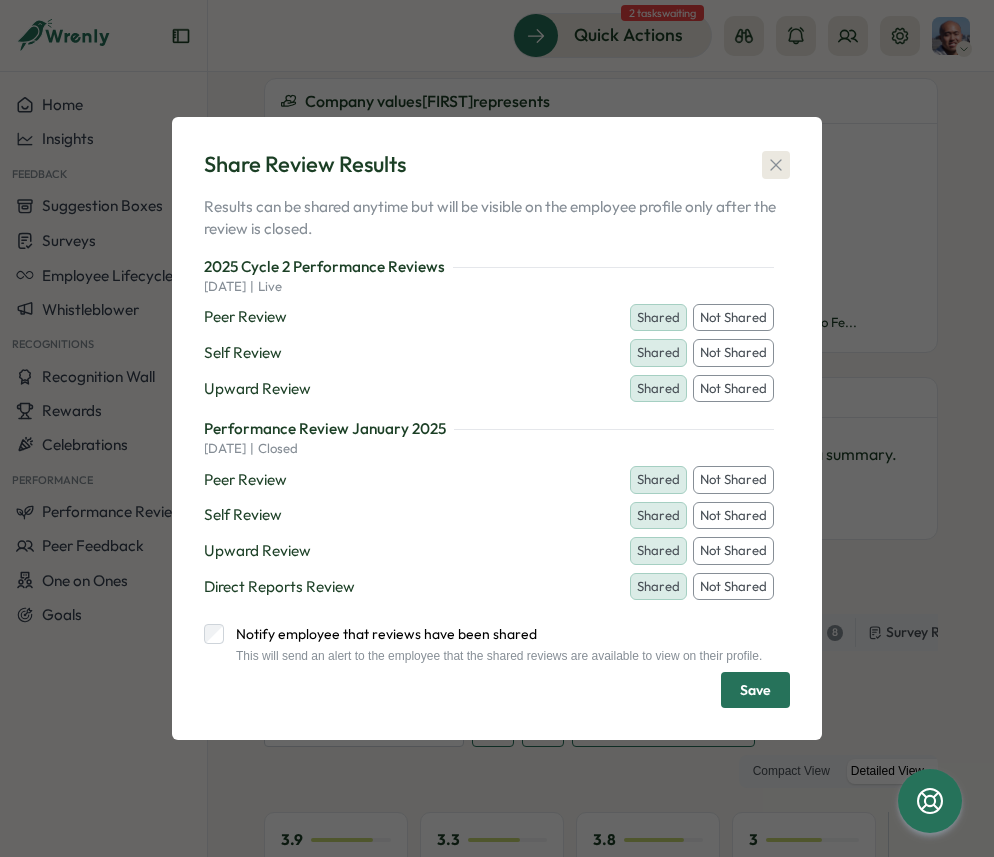 click 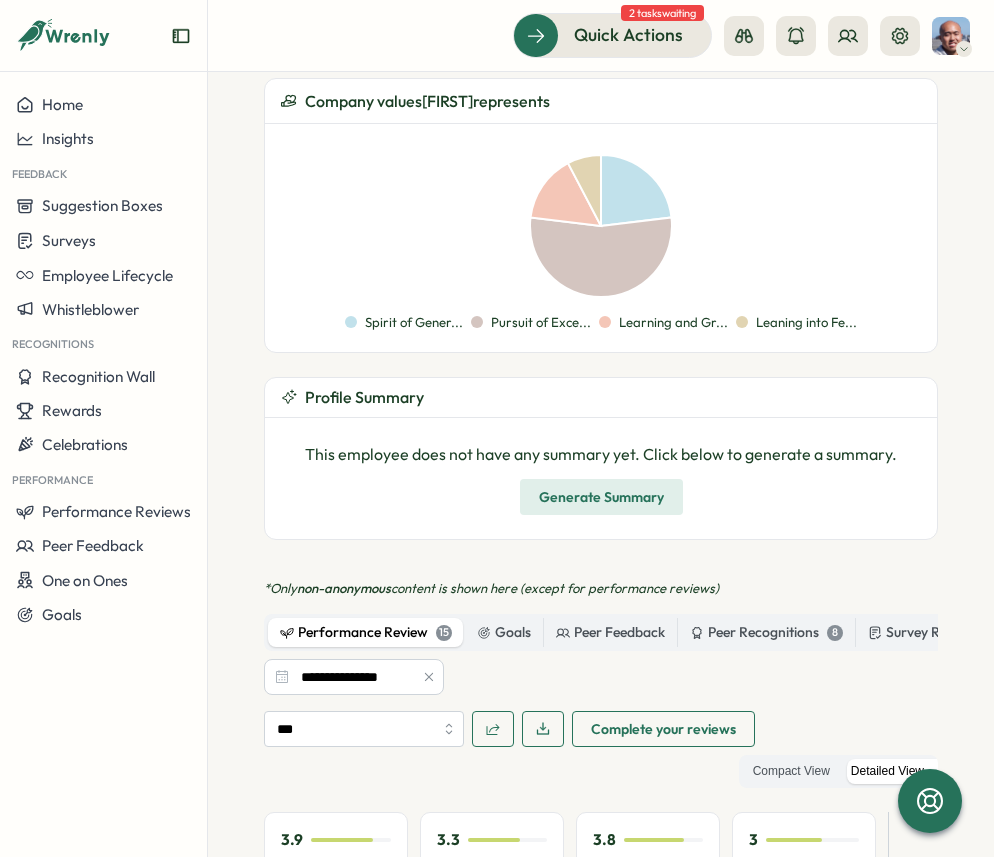 click on "**********" at bounding box center [601, 6204] 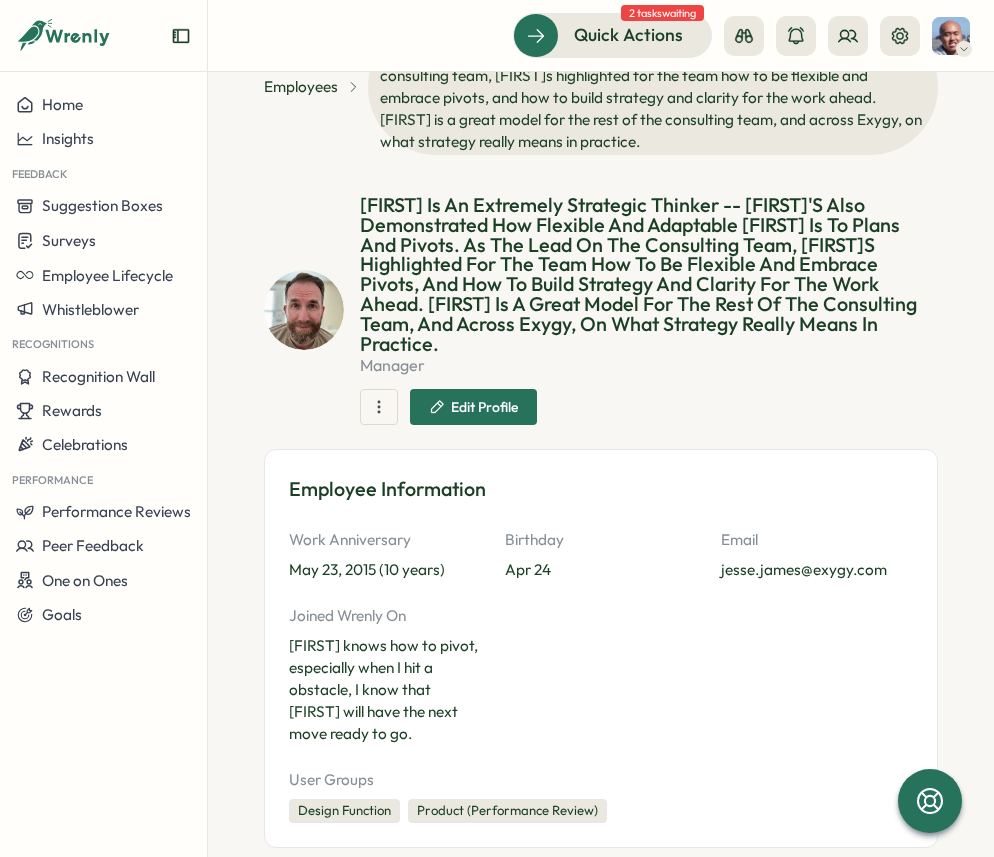 scroll, scrollTop: 0, scrollLeft: 0, axis: both 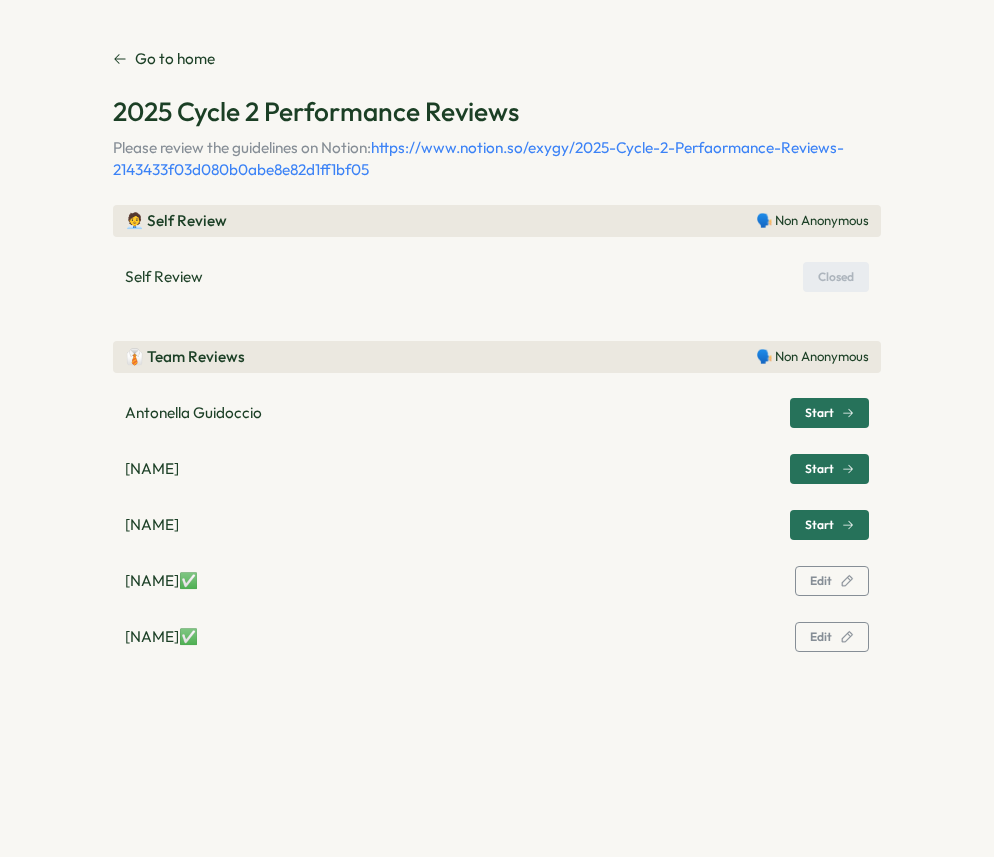 click on "Start" at bounding box center (819, 469) 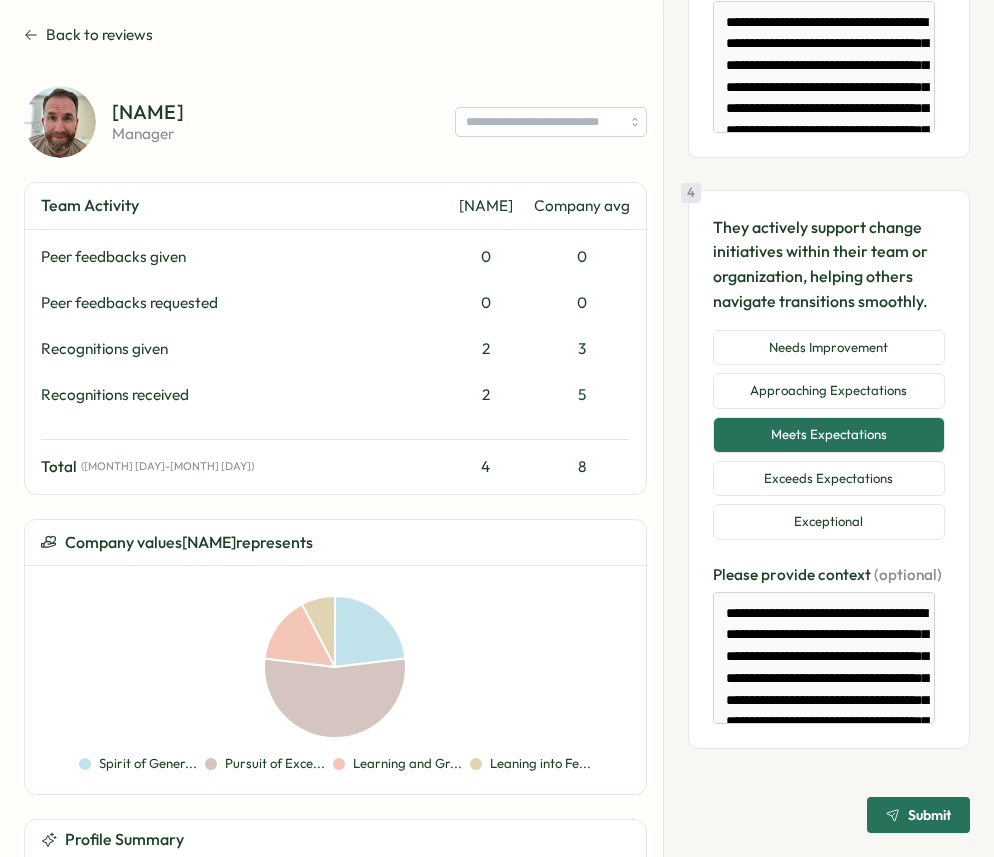 scroll, scrollTop: 1857, scrollLeft: 0, axis: vertical 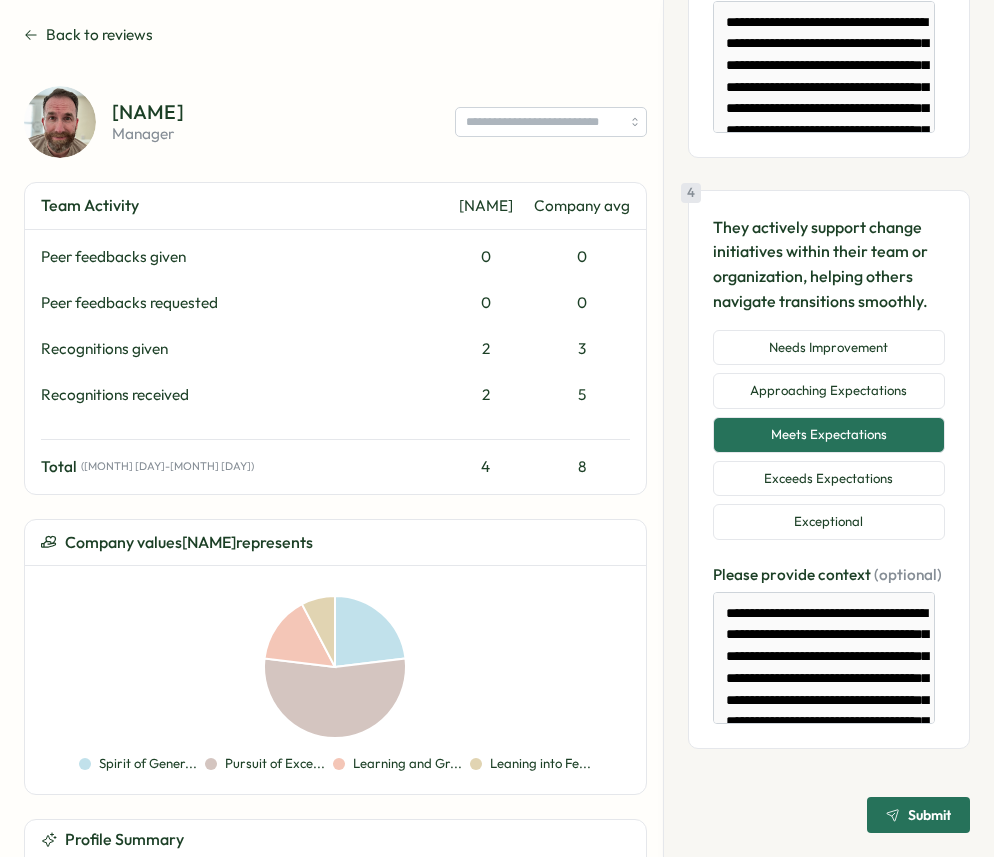 click on "Back to reviews" at bounding box center [99, 35] 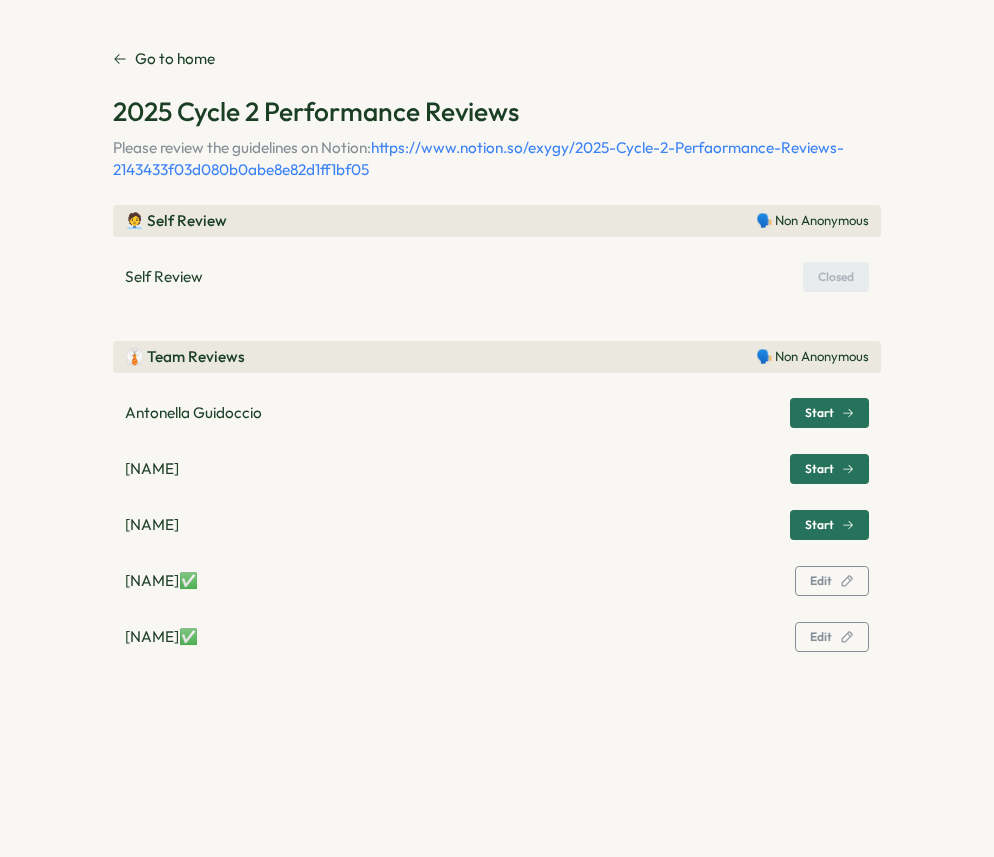 click on "Start" at bounding box center (829, 469) 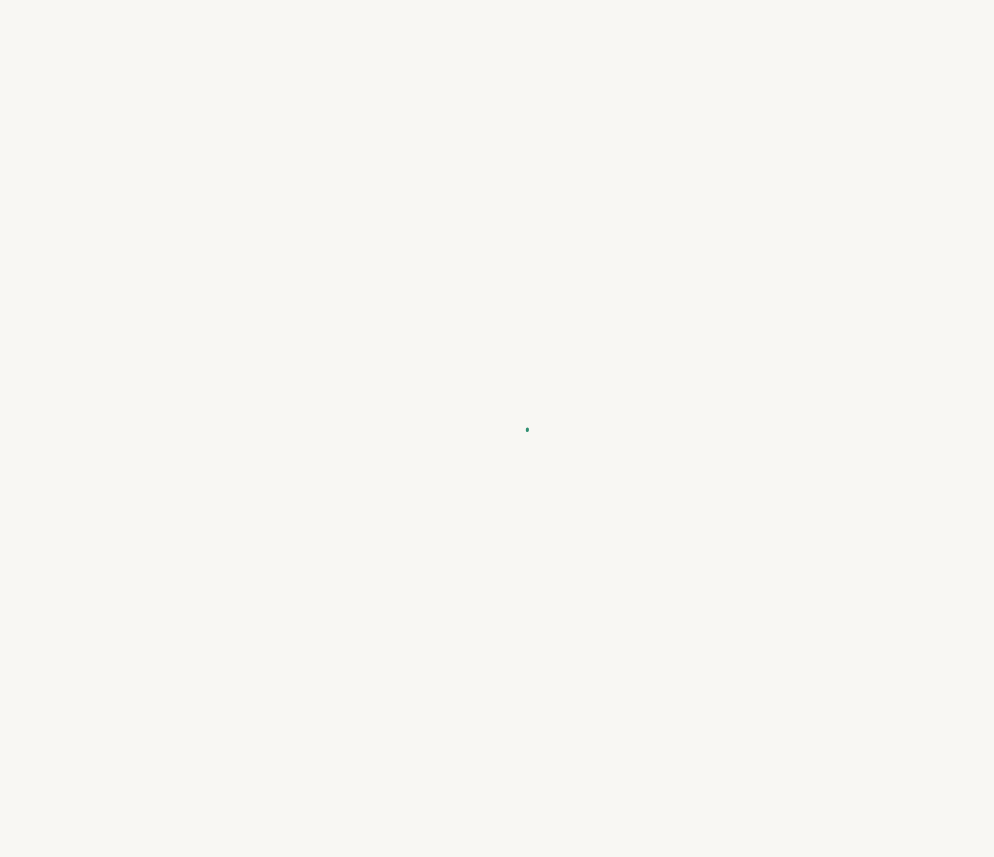 type on "*" 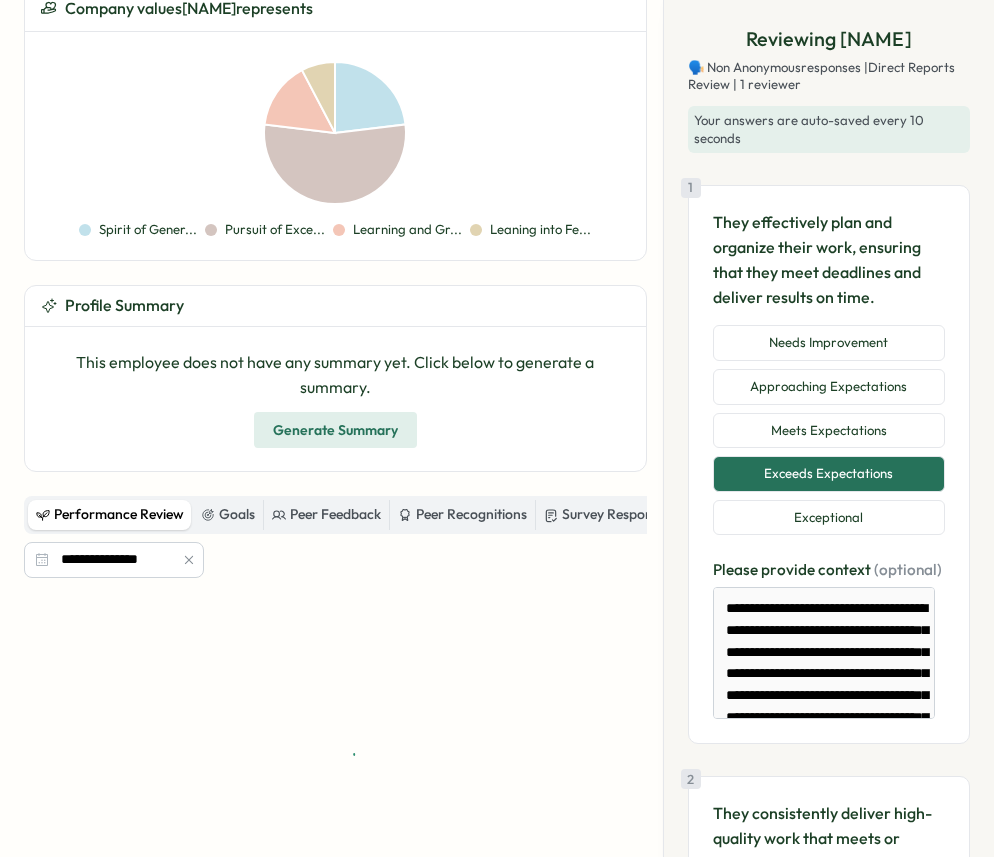 scroll, scrollTop: 625, scrollLeft: 0, axis: vertical 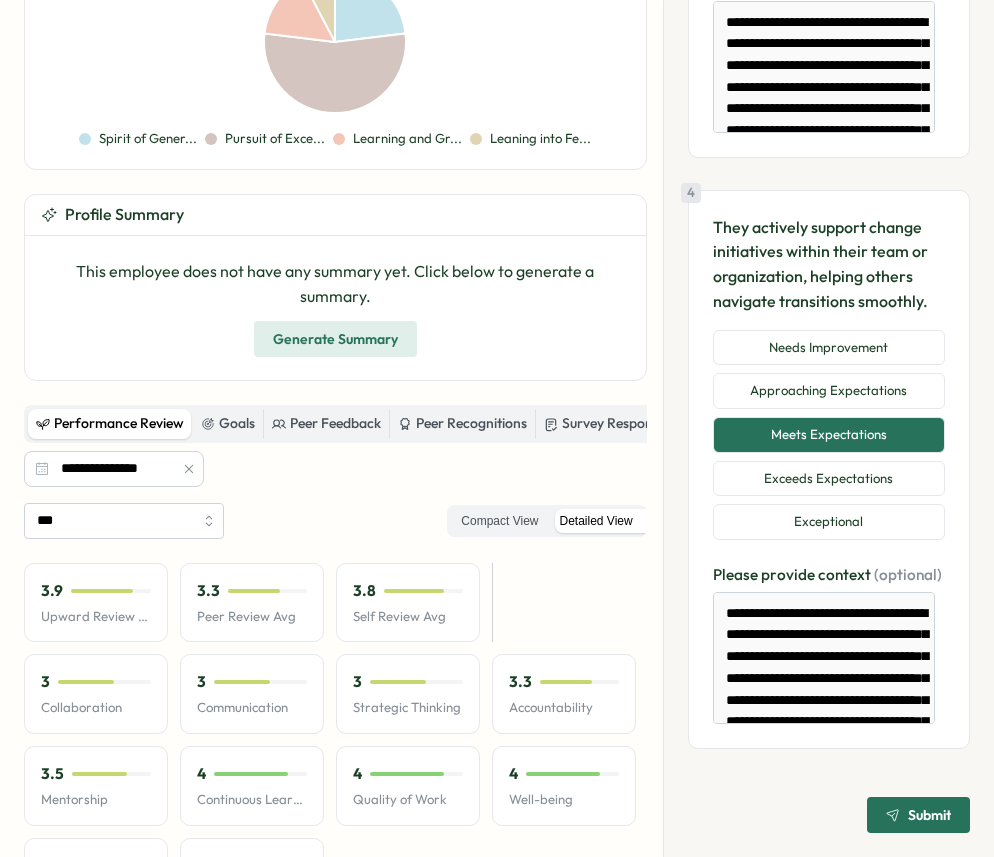 click on "Submit" at bounding box center (918, 815) 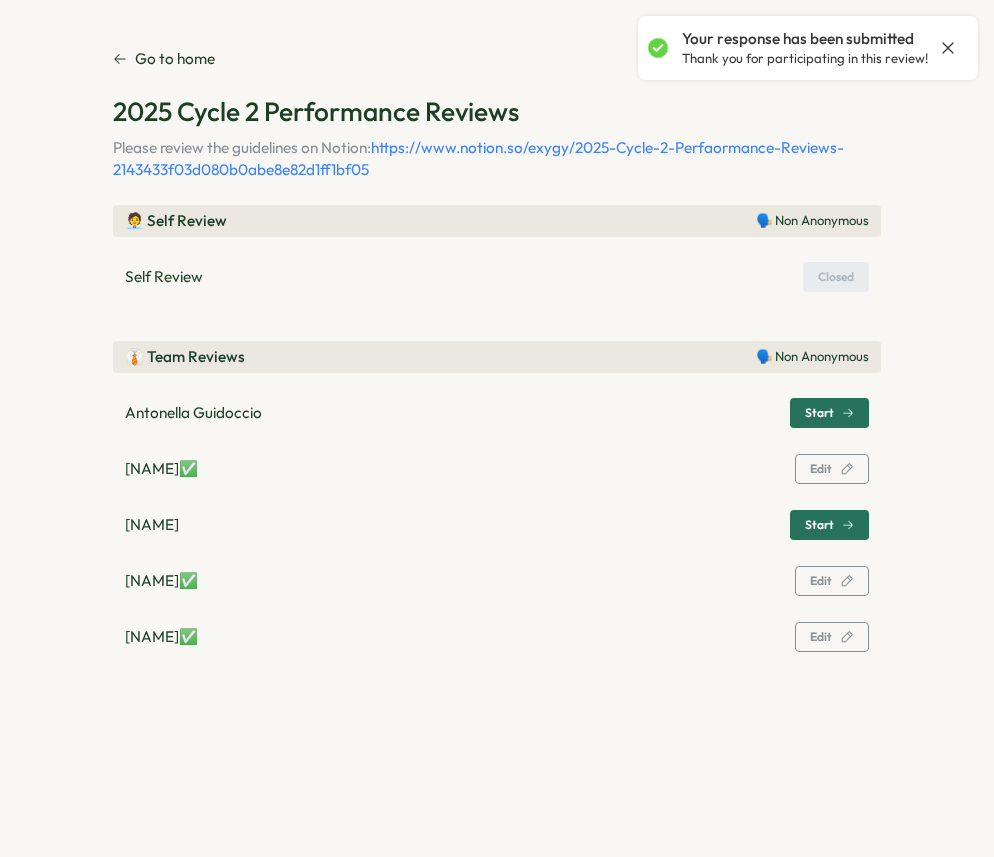 click 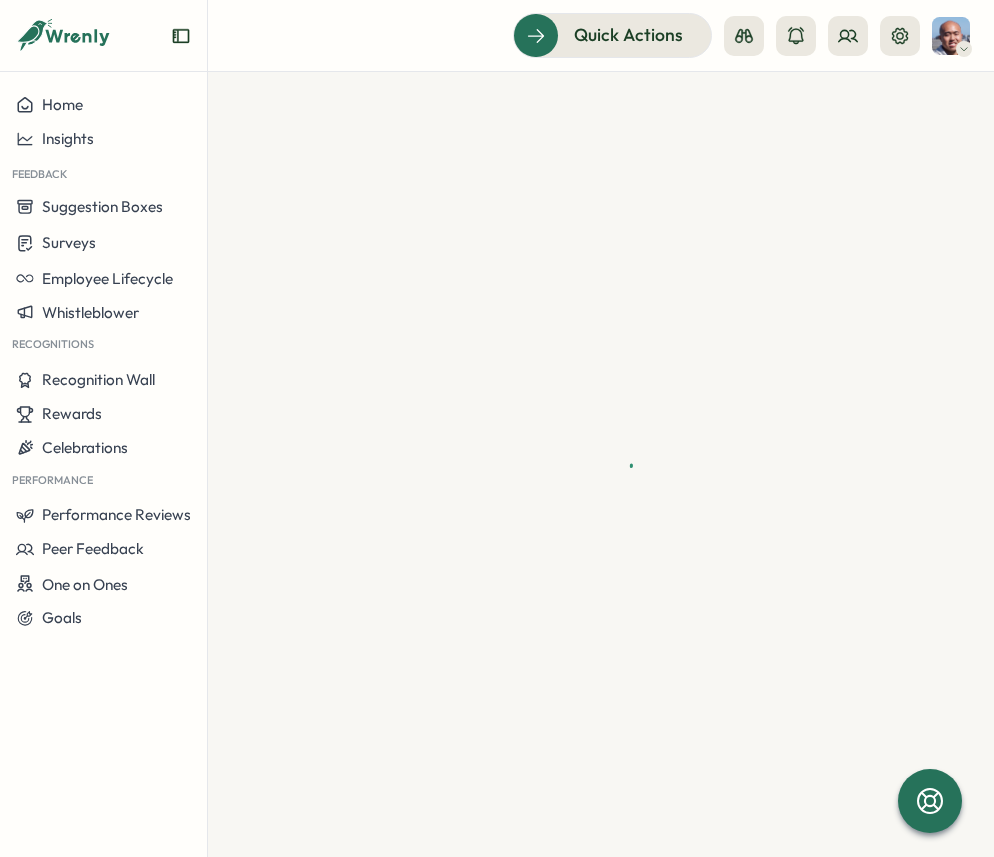 scroll, scrollTop: 0, scrollLeft: 0, axis: both 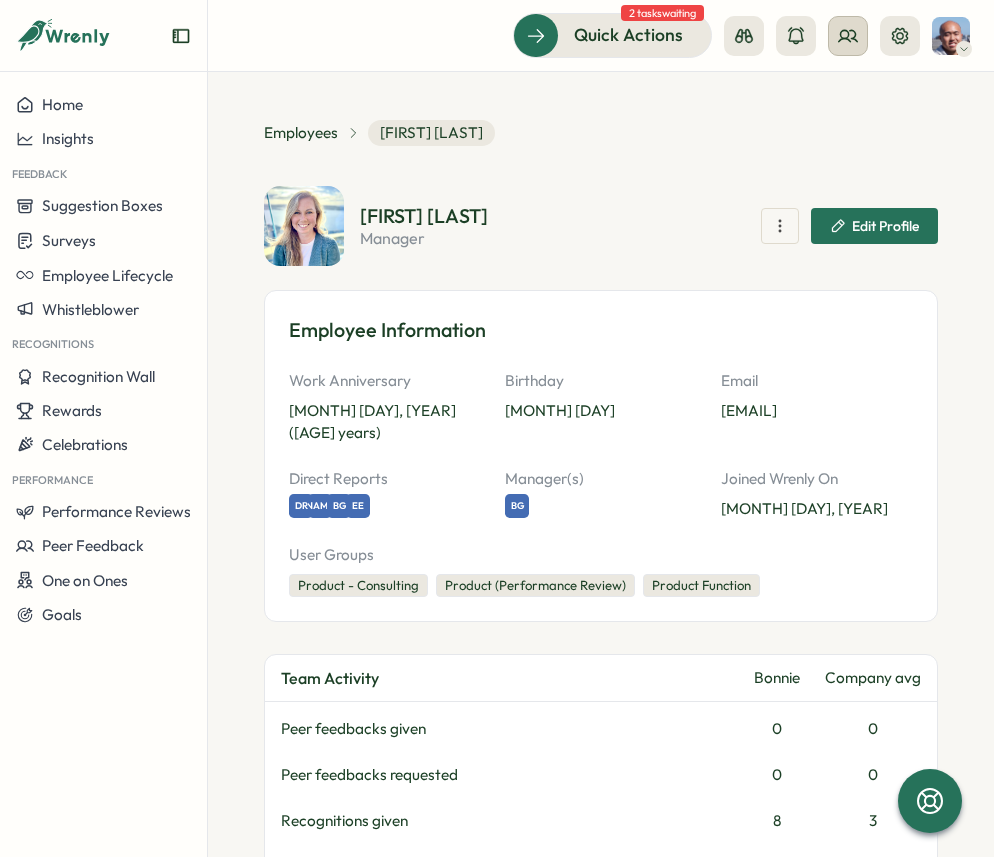 click 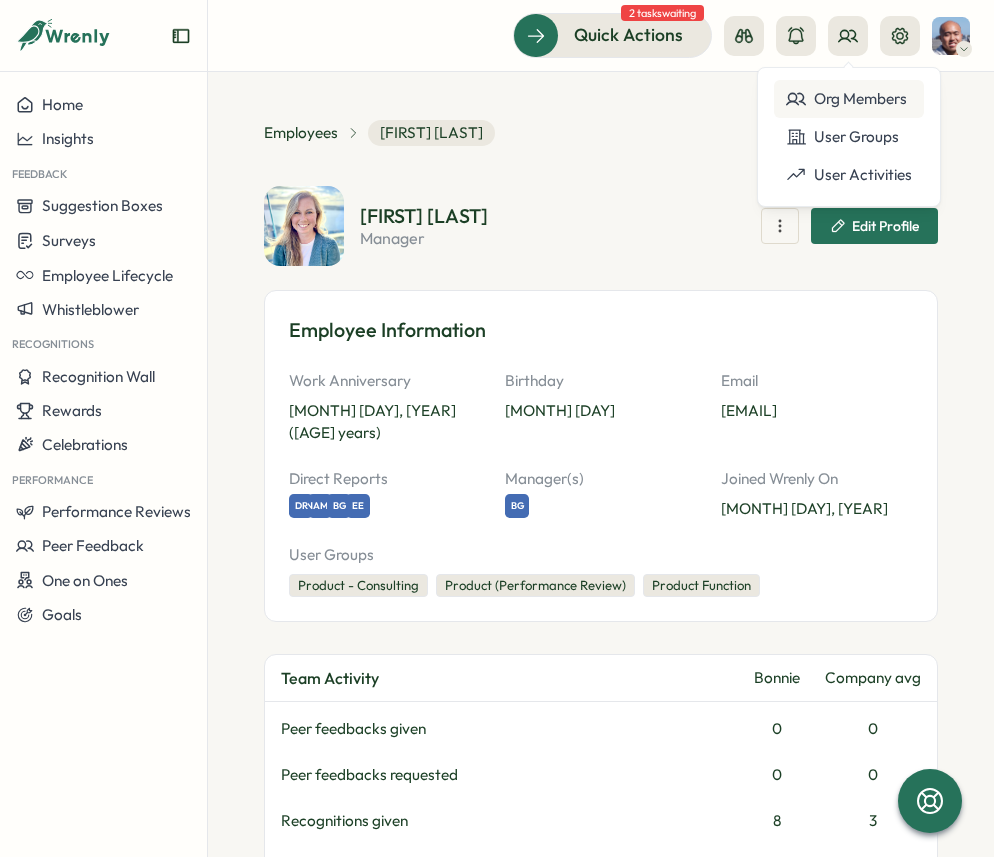 click on "Org Members" at bounding box center (849, 99) 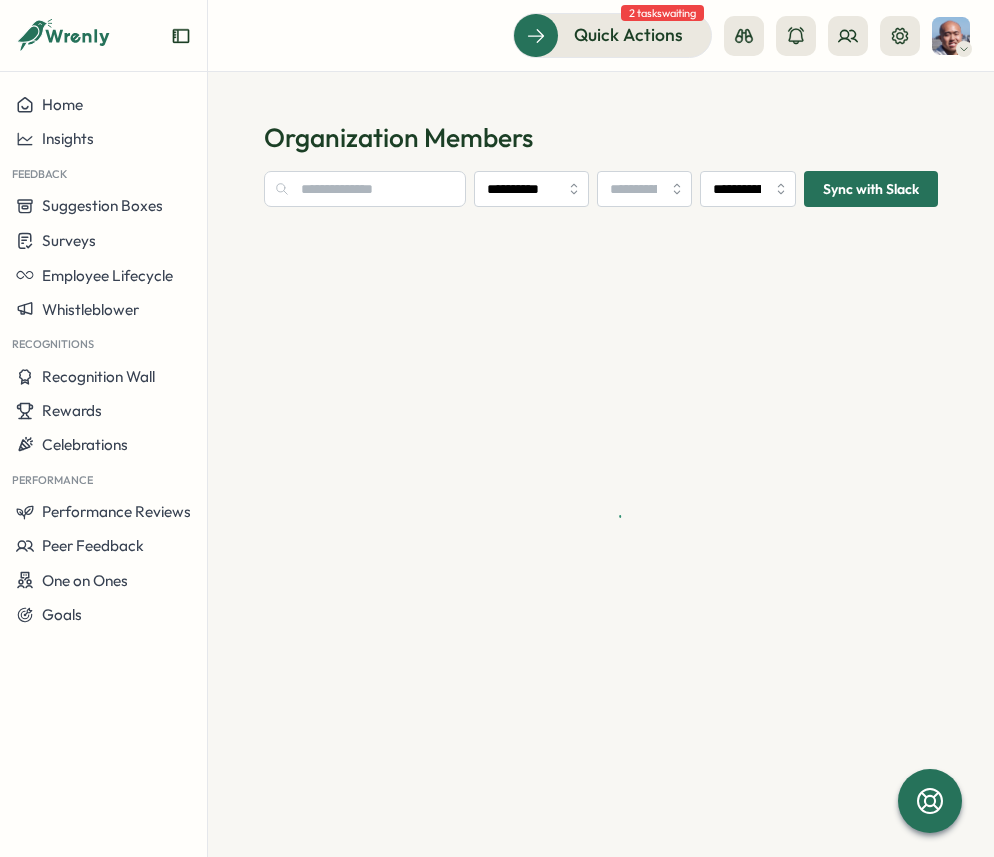 type on "**********" 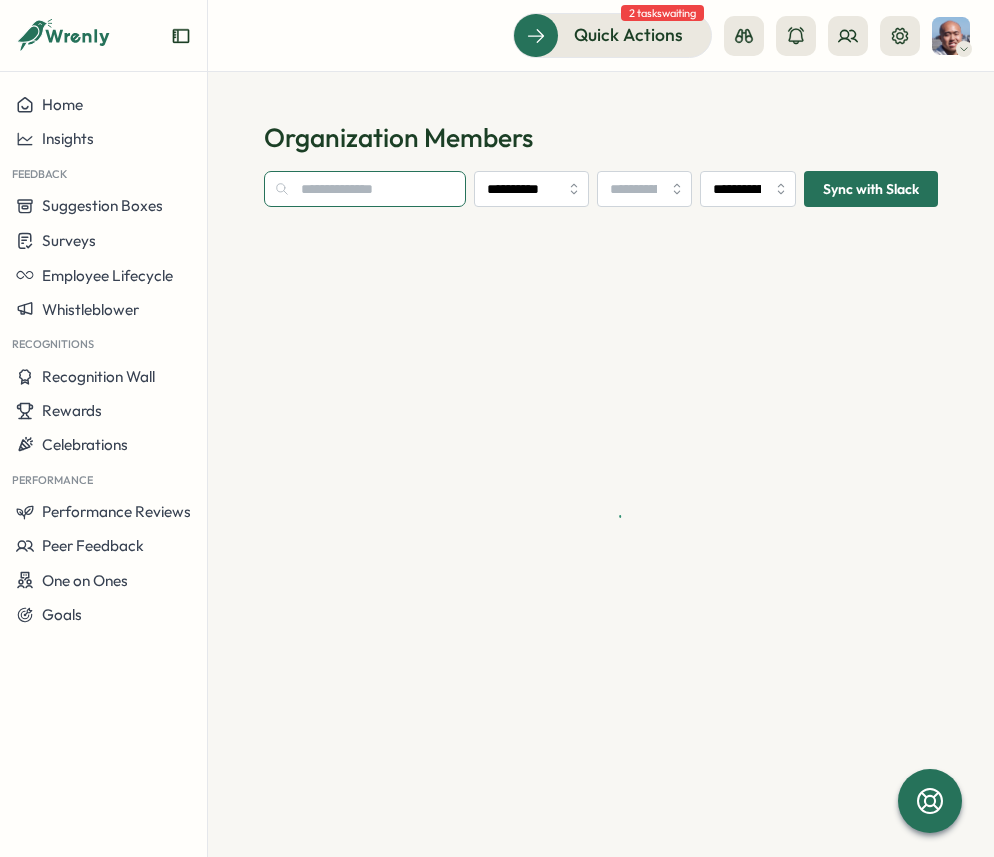 click at bounding box center (365, 189) 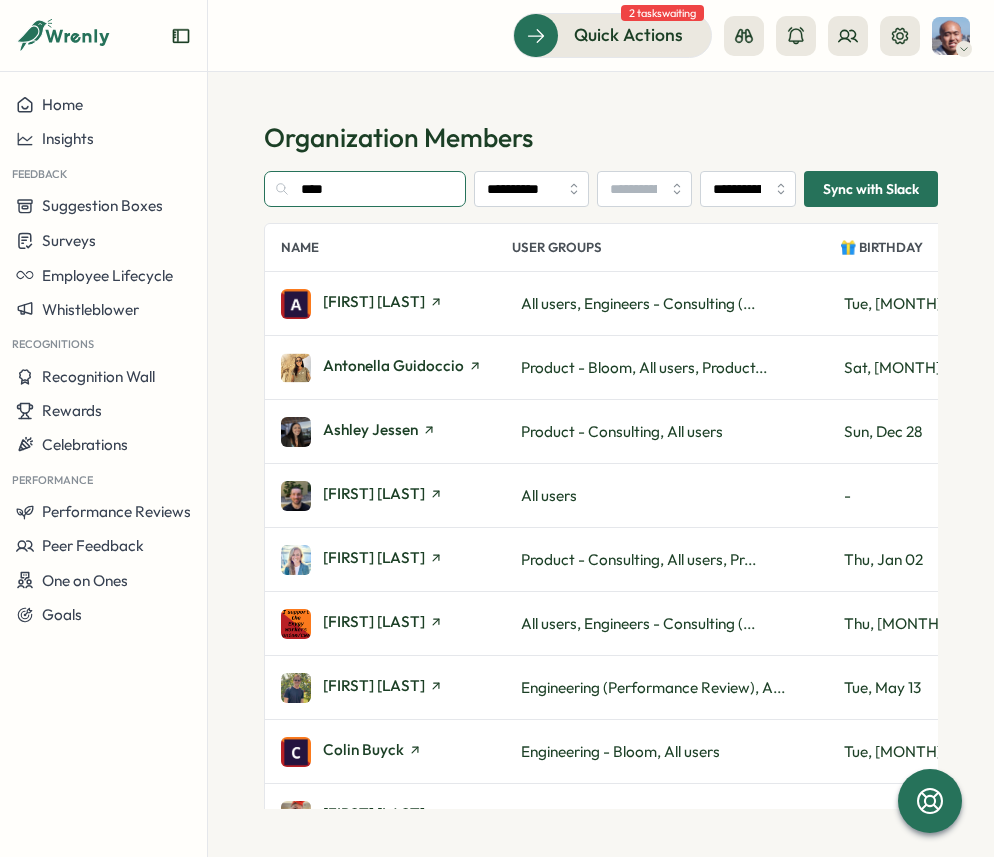 type on "*****" 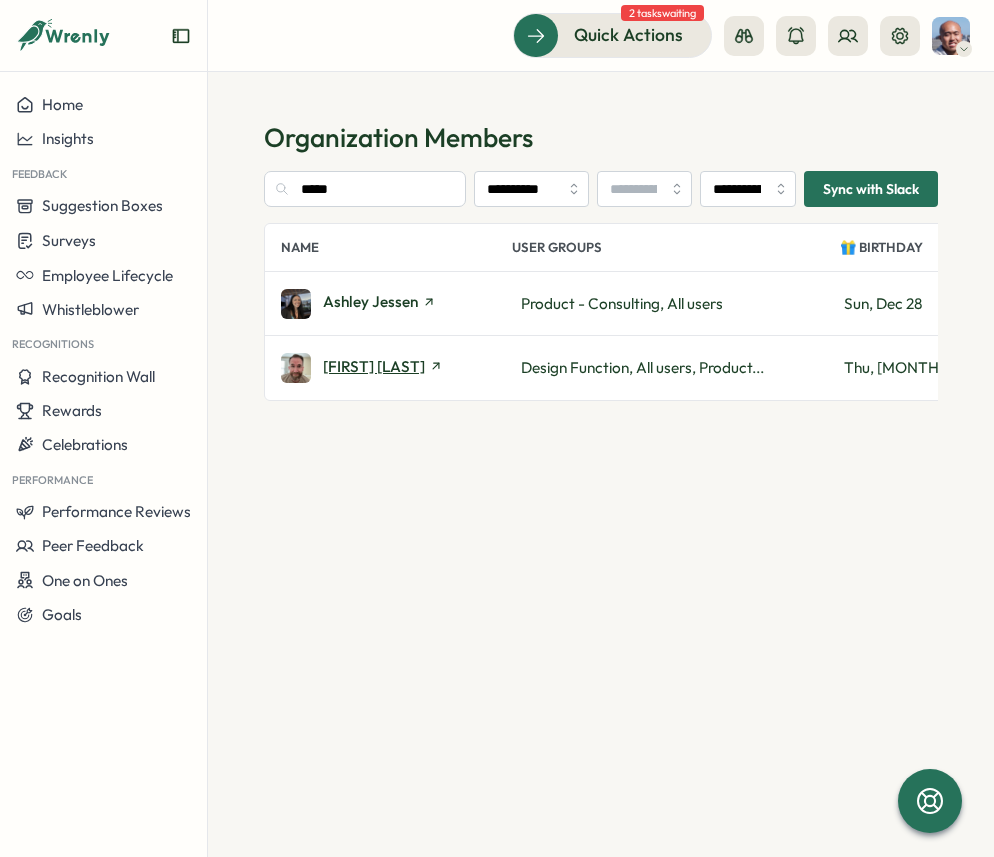 click on "Jesse James" at bounding box center [374, 366] 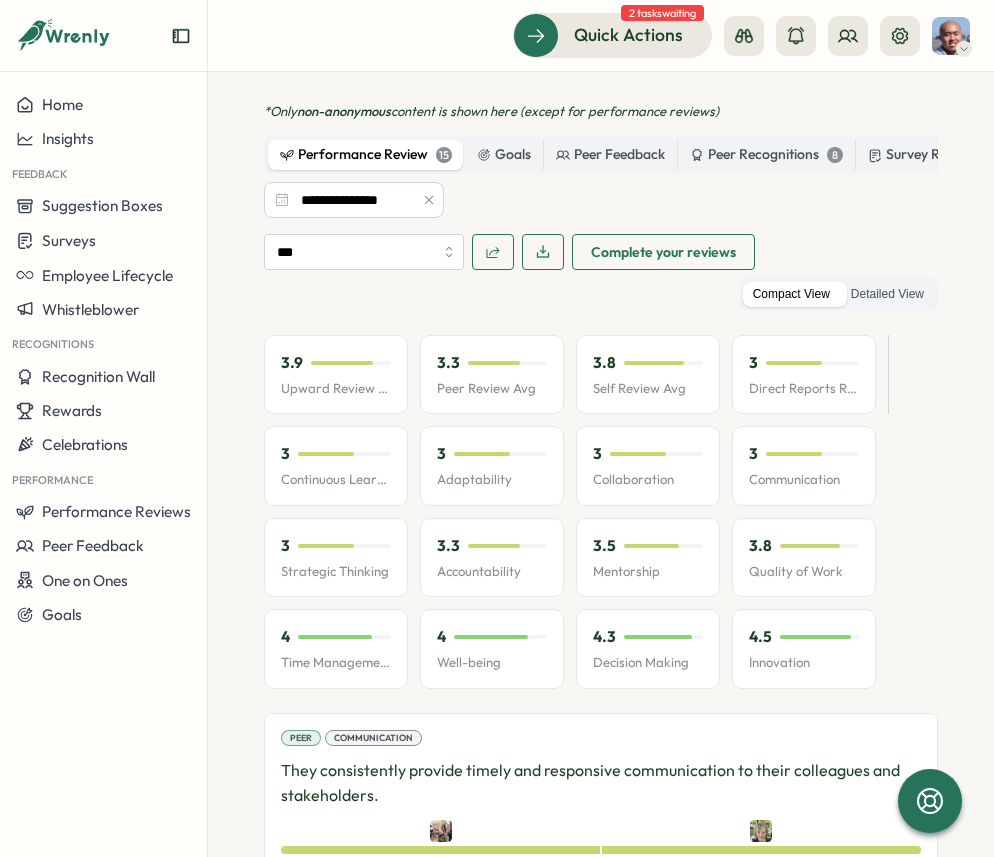 scroll, scrollTop: 1392, scrollLeft: 0, axis: vertical 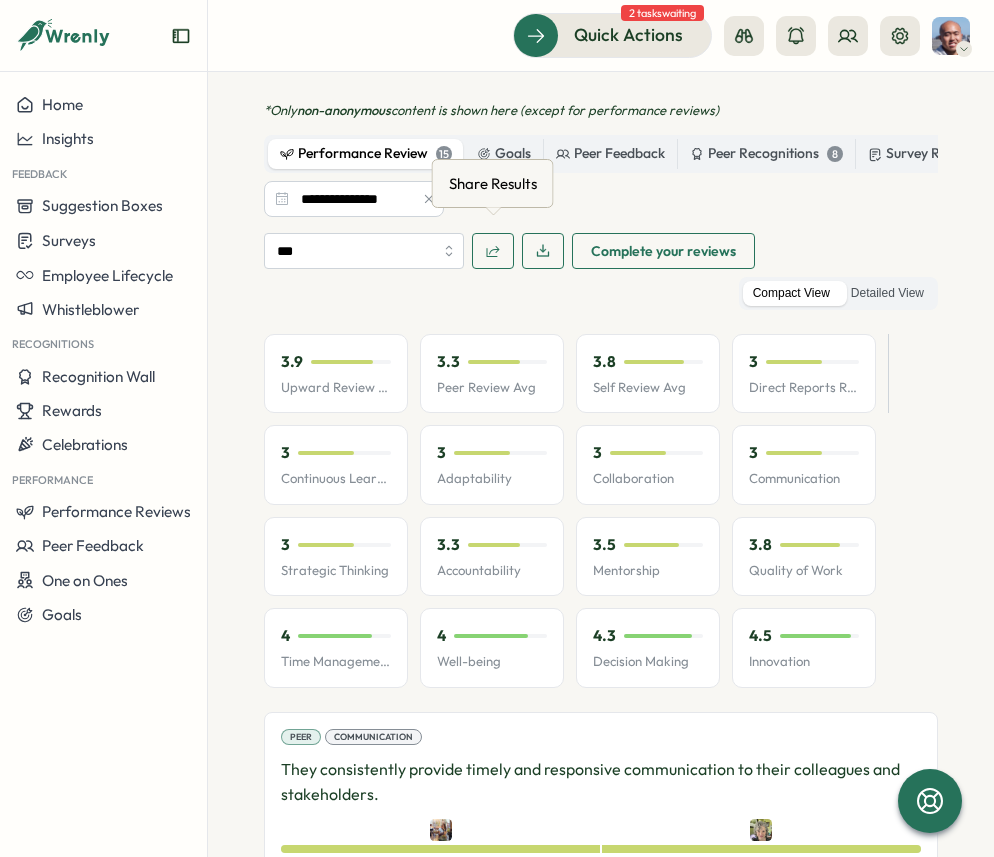 click at bounding box center [493, 251] 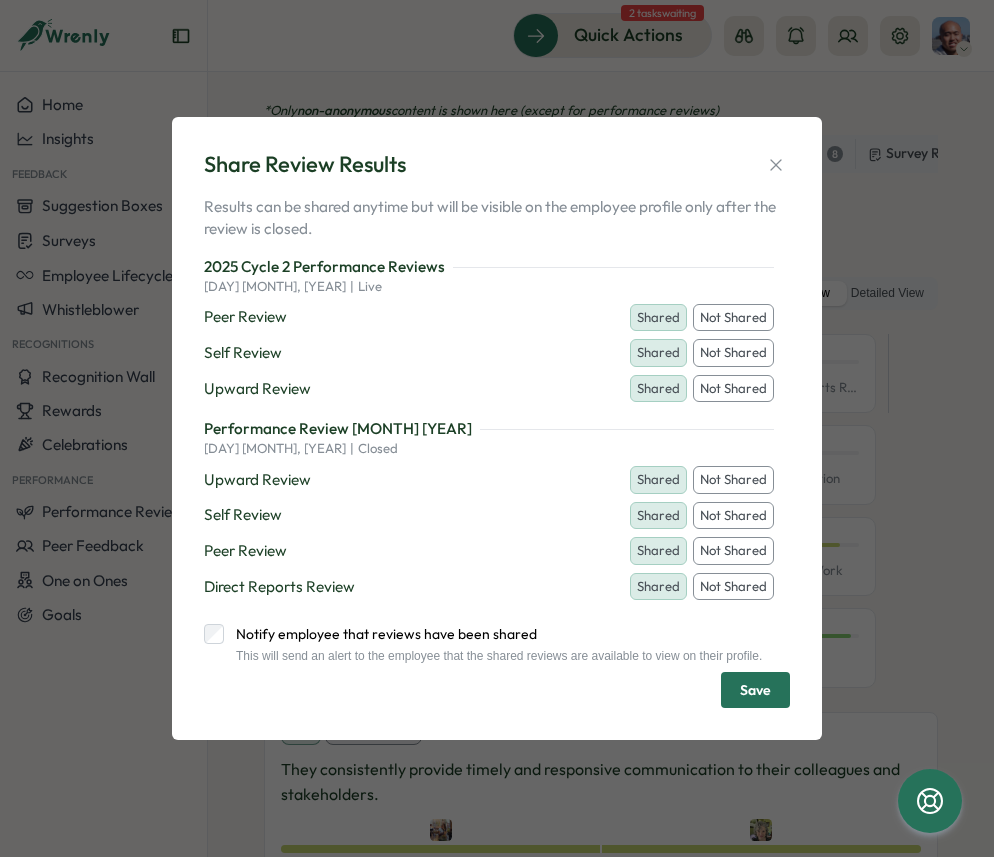 click on "Save" at bounding box center [755, 690] 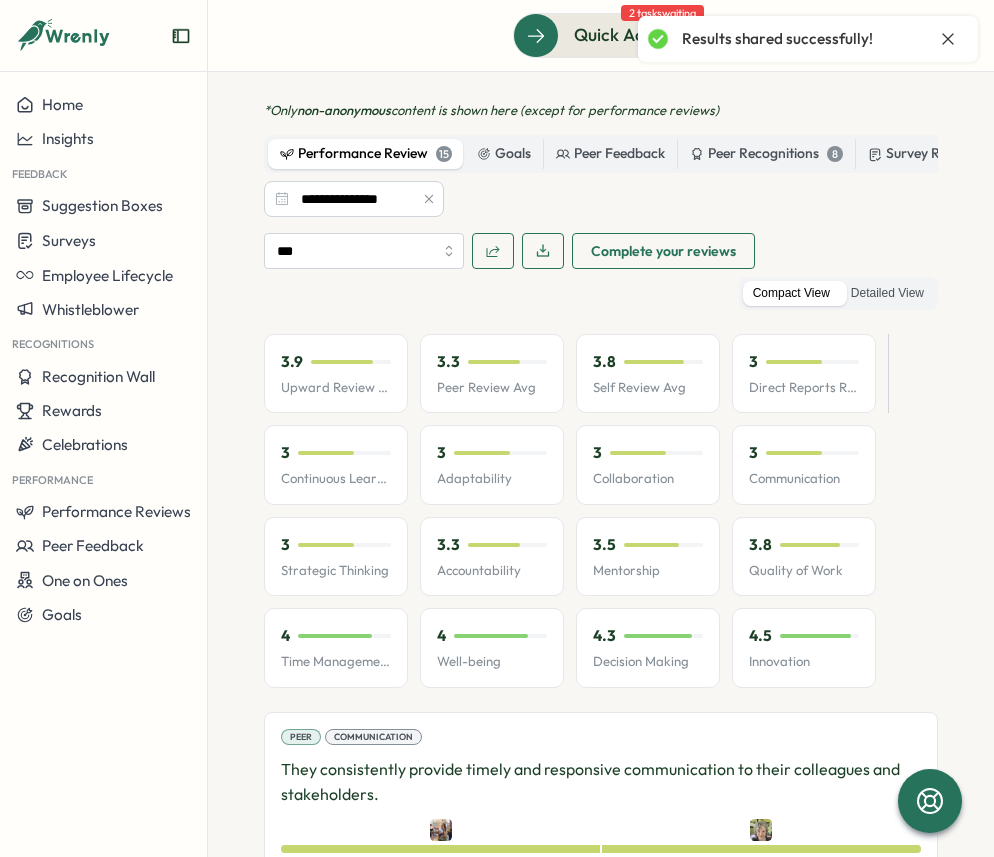 click on "Results shared successfully!" at bounding box center [777, 39] 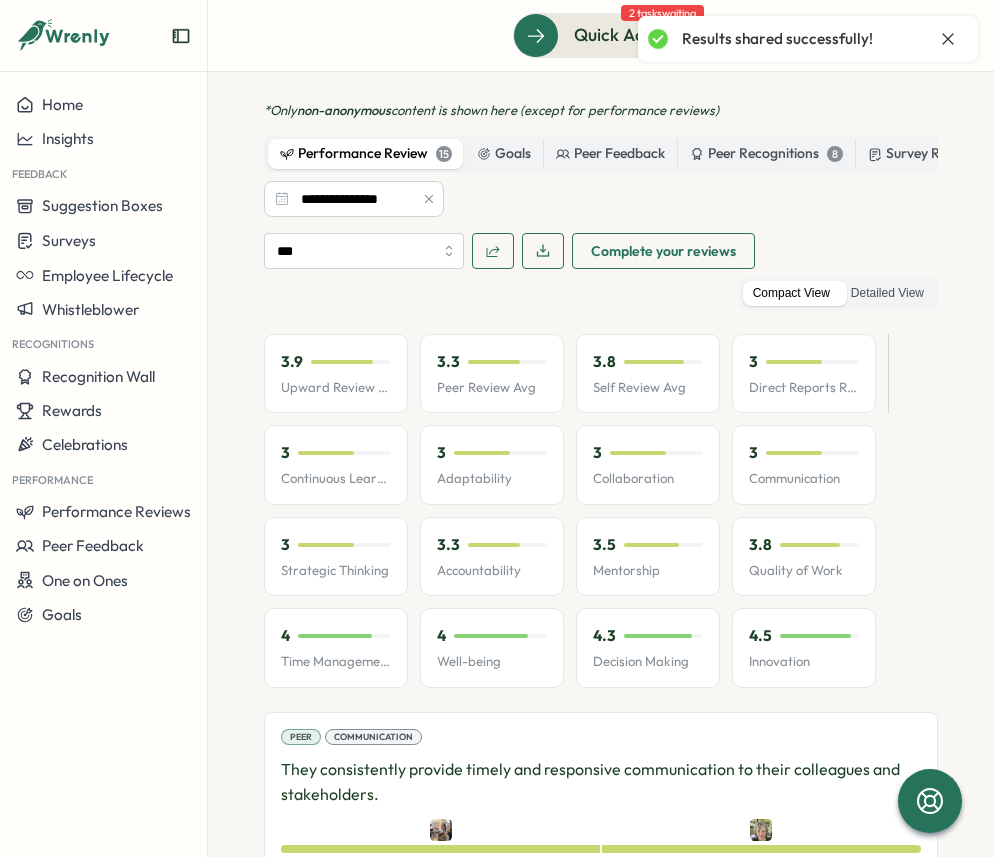 click 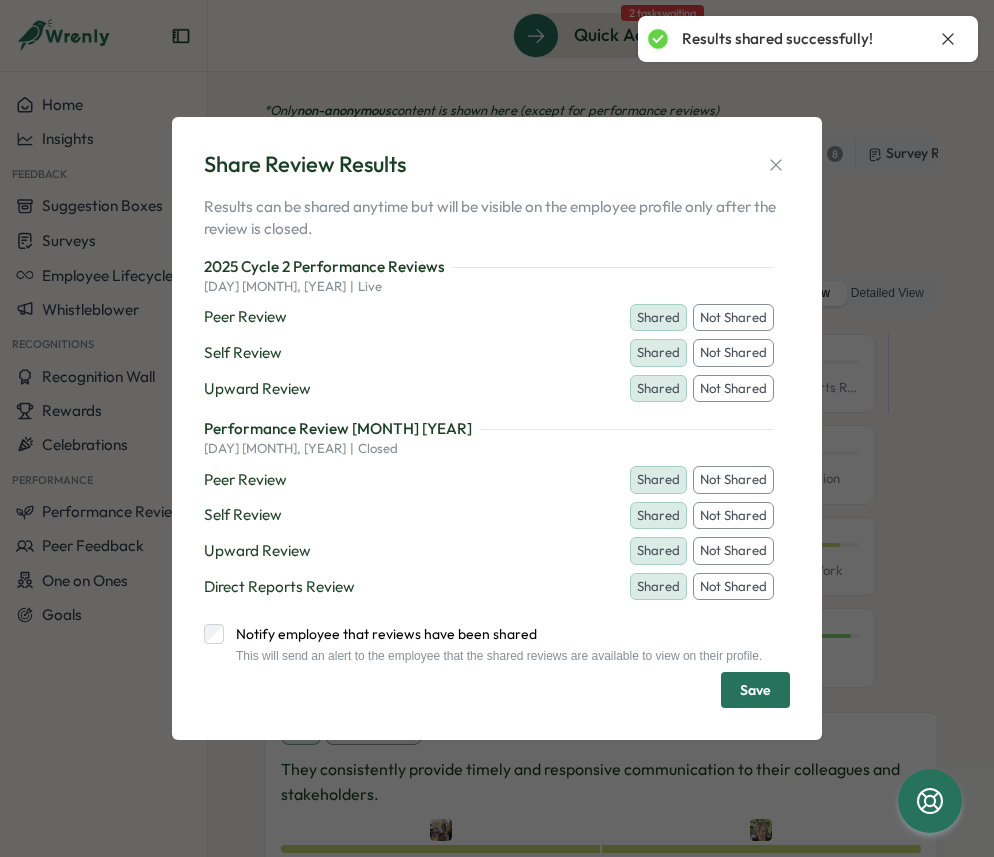 click on "Notify employee that reviews have been shared" at bounding box center [493, 634] 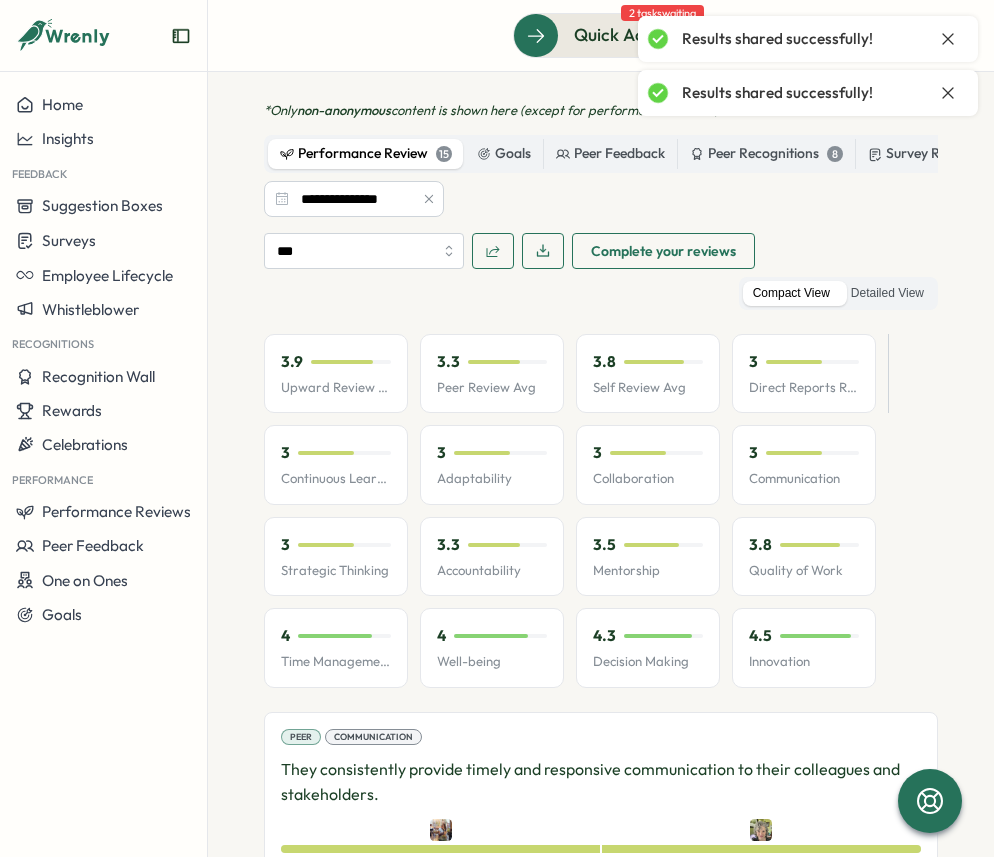 click 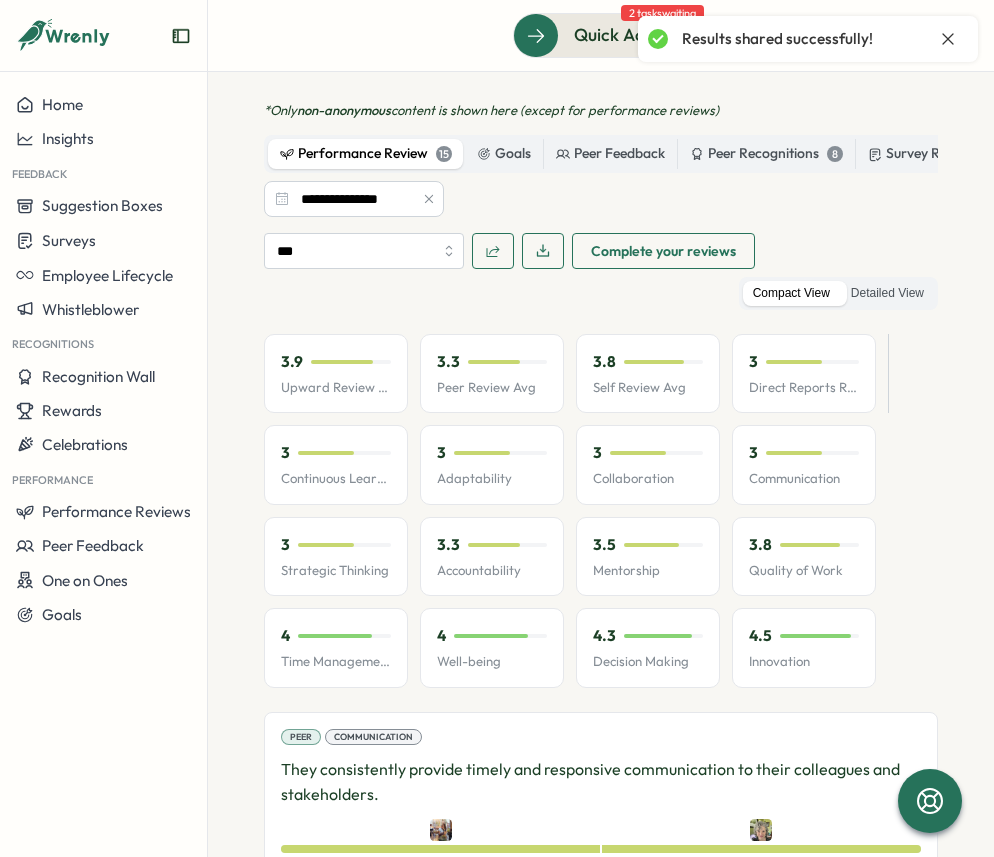 click 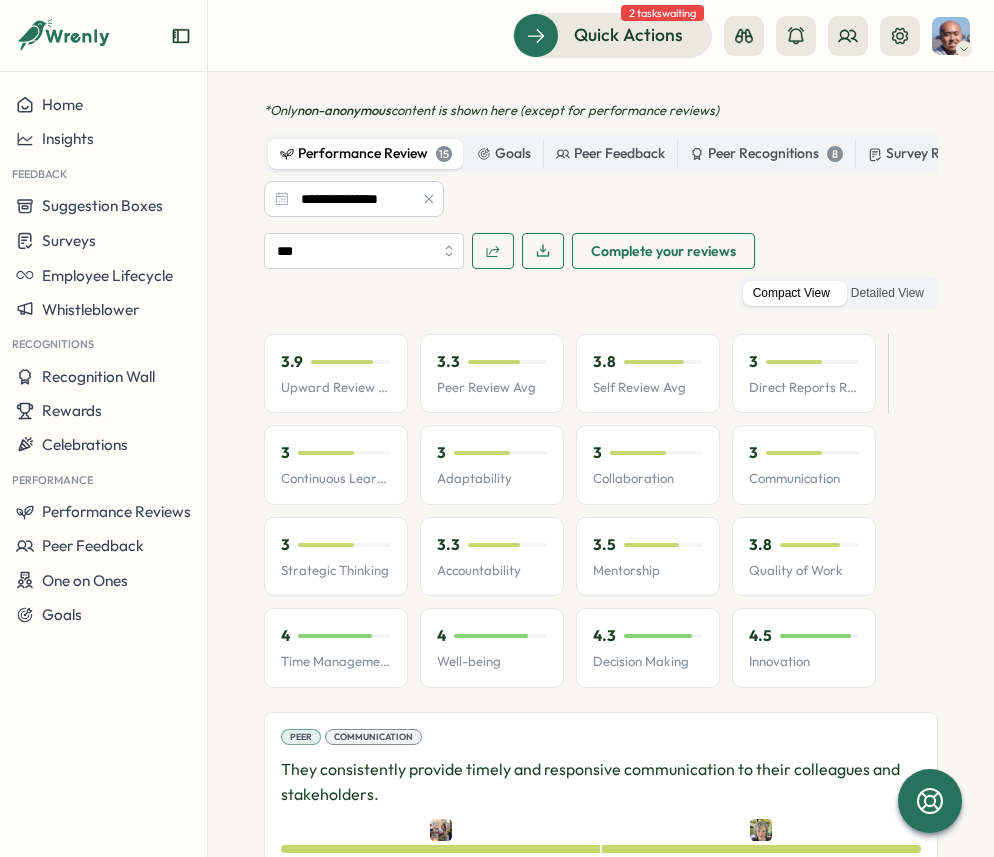 click on "**********" at bounding box center [601, 176] 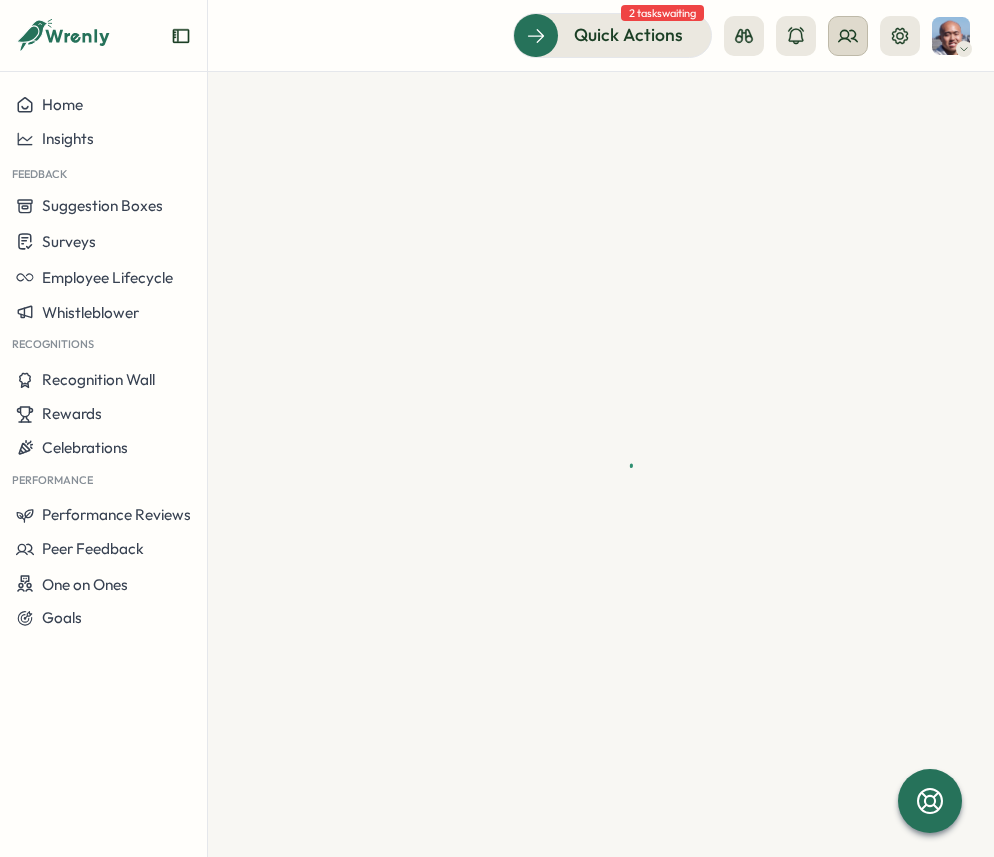 scroll, scrollTop: 0, scrollLeft: 0, axis: both 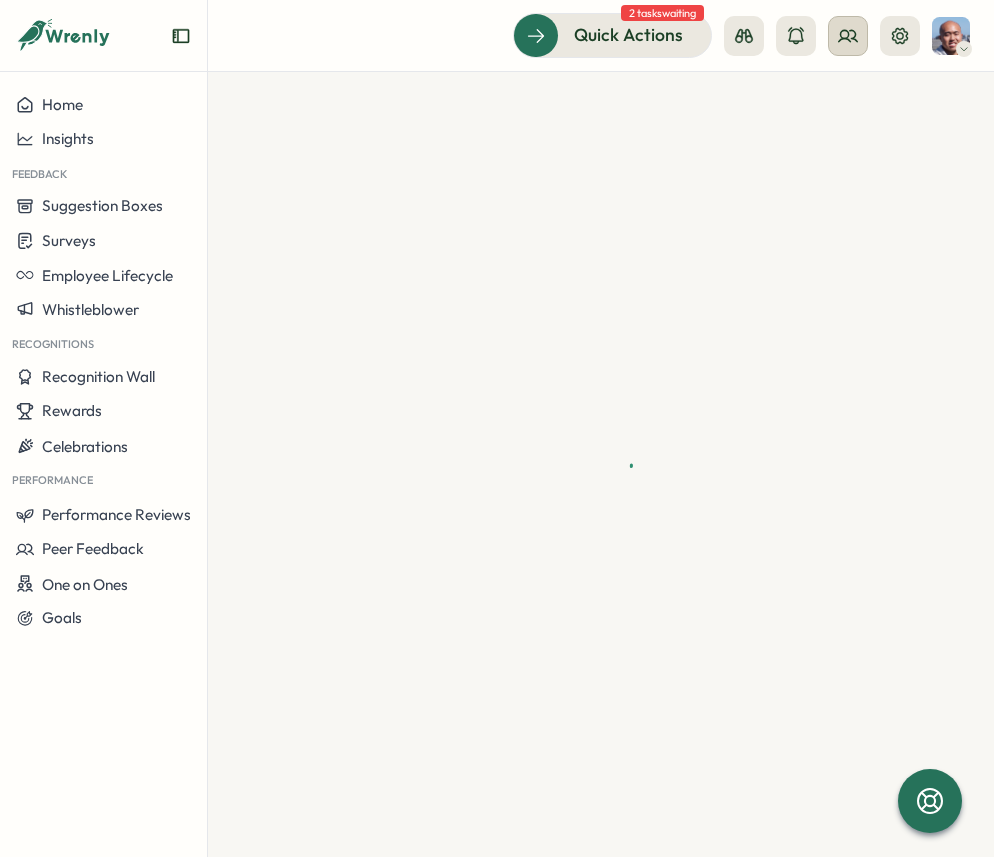 click 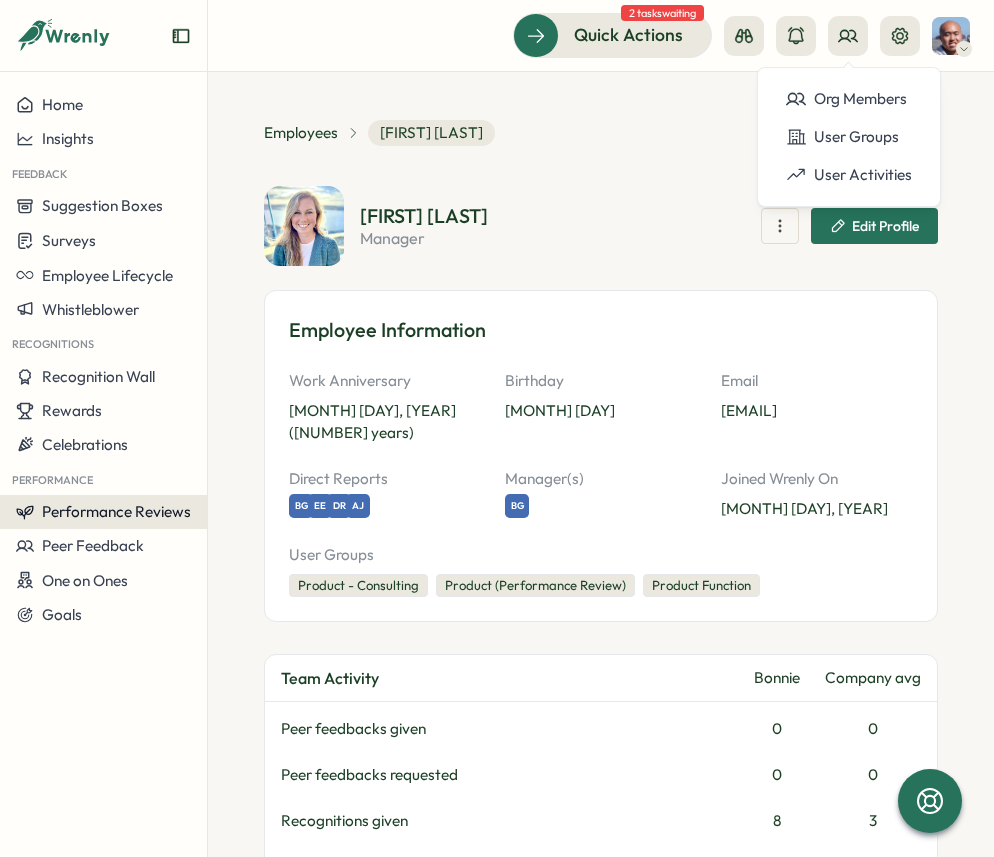 click on "Performance Reviews" at bounding box center [116, 511] 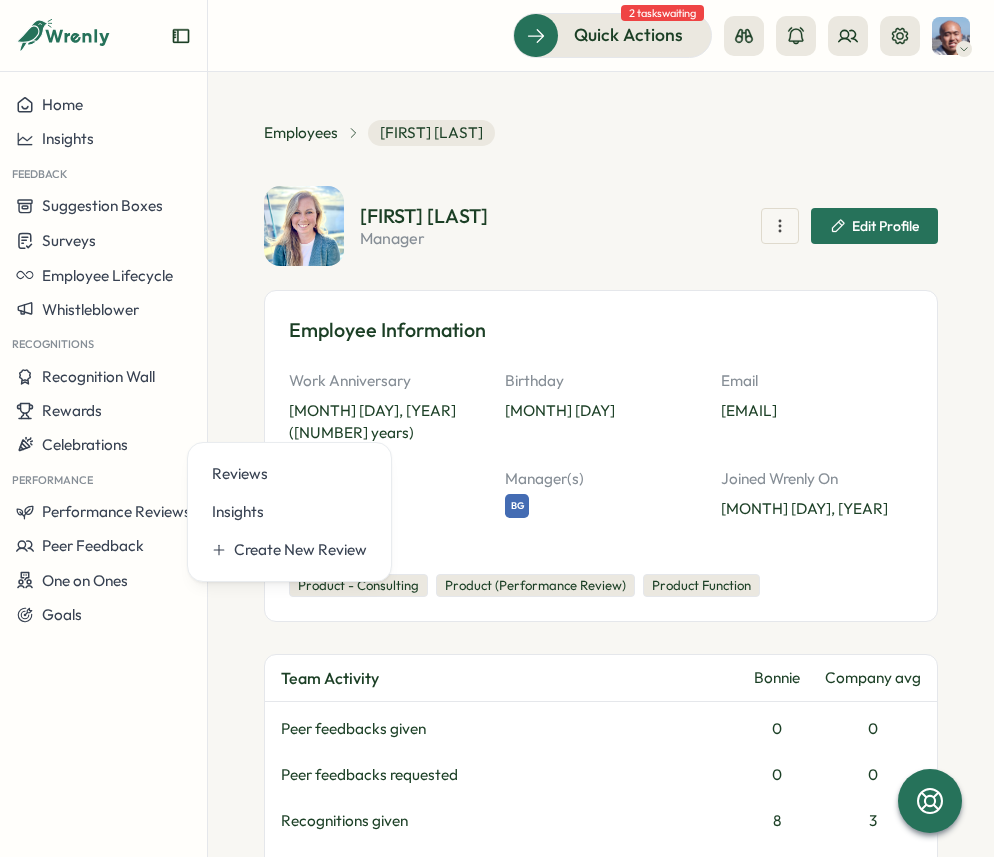 click on "**********" at bounding box center (601, 2969) 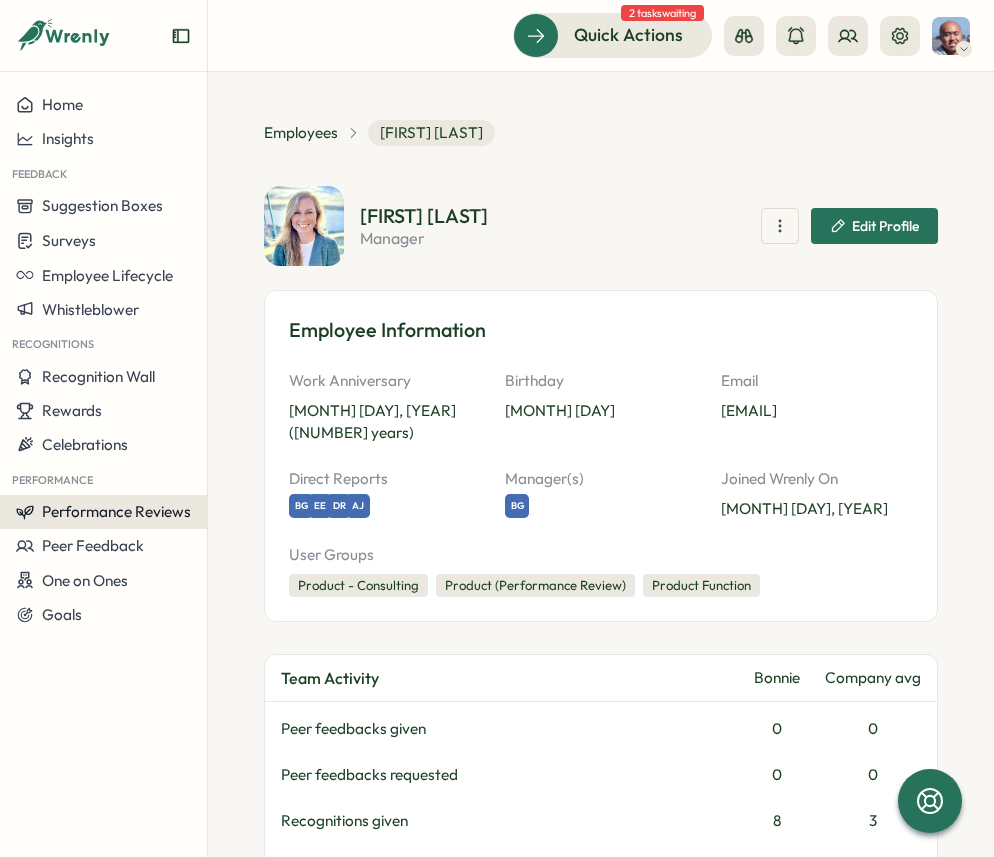 click on "Performance Reviews" at bounding box center (103, 512) 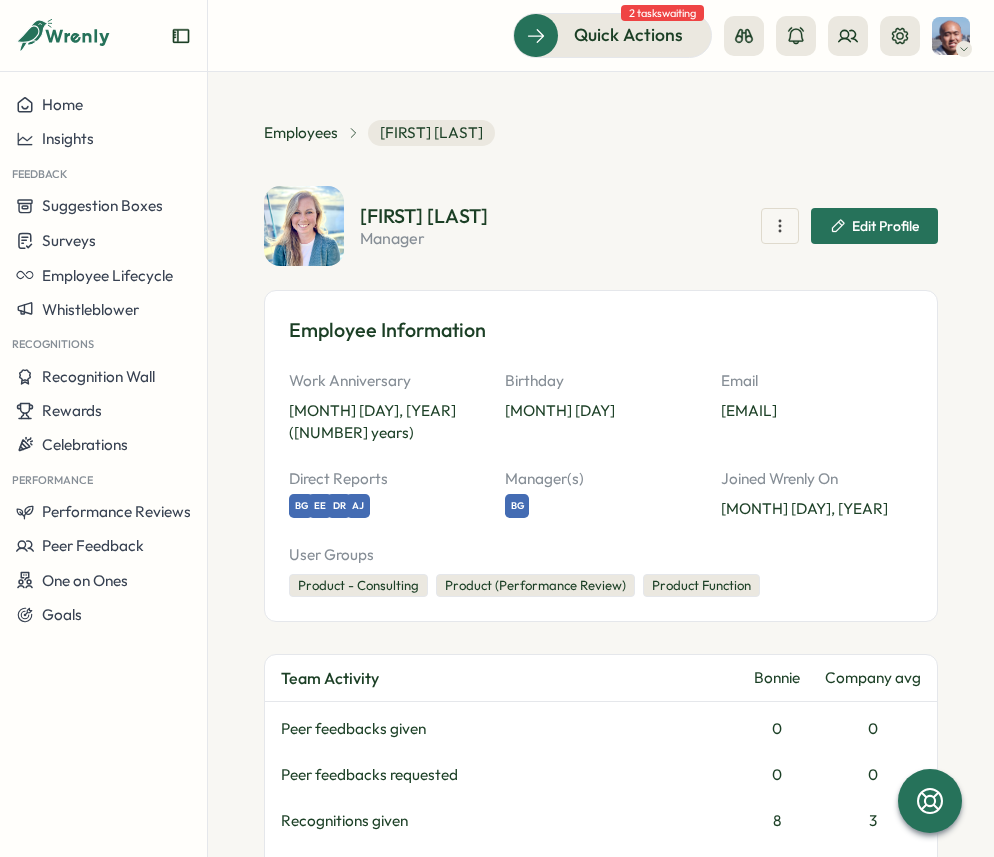 click on "**********" at bounding box center [601, 2969] 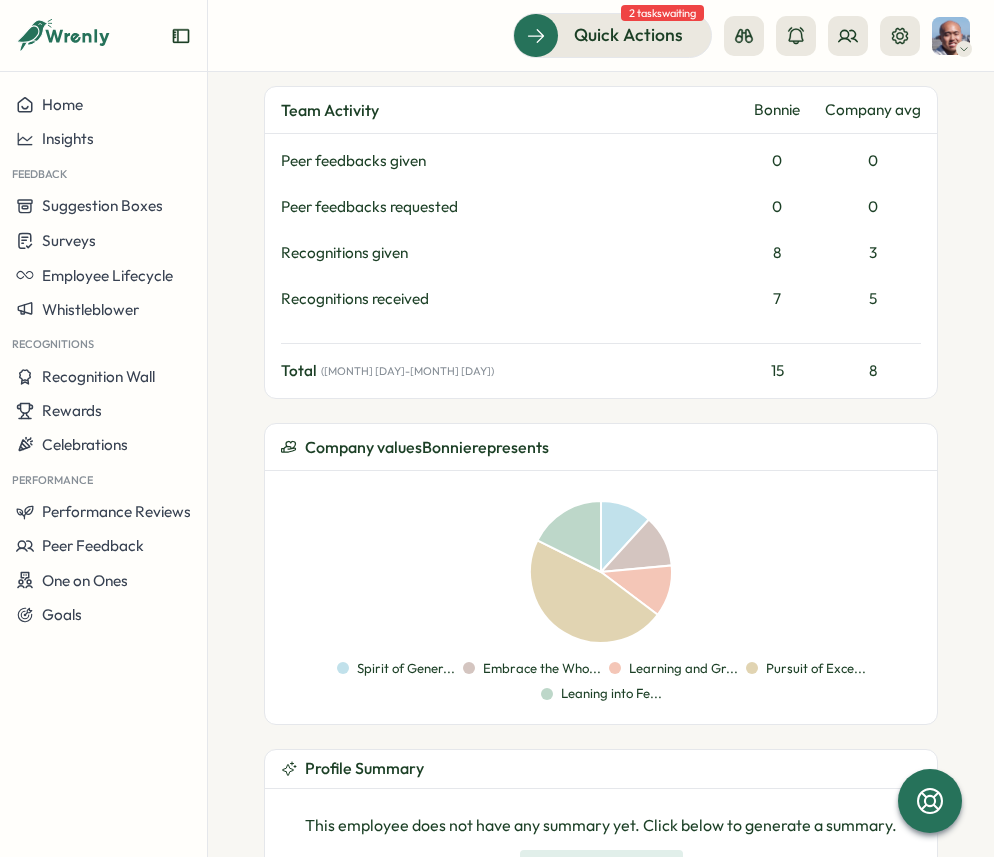 scroll, scrollTop: 991, scrollLeft: 0, axis: vertical 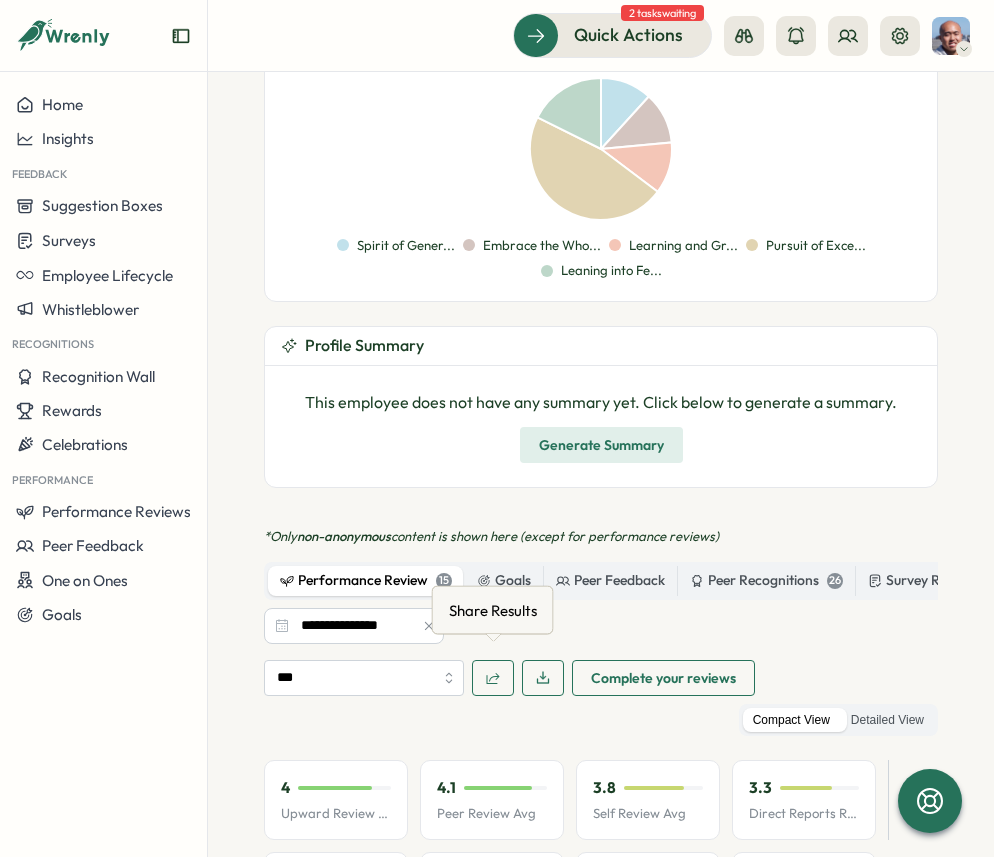 click 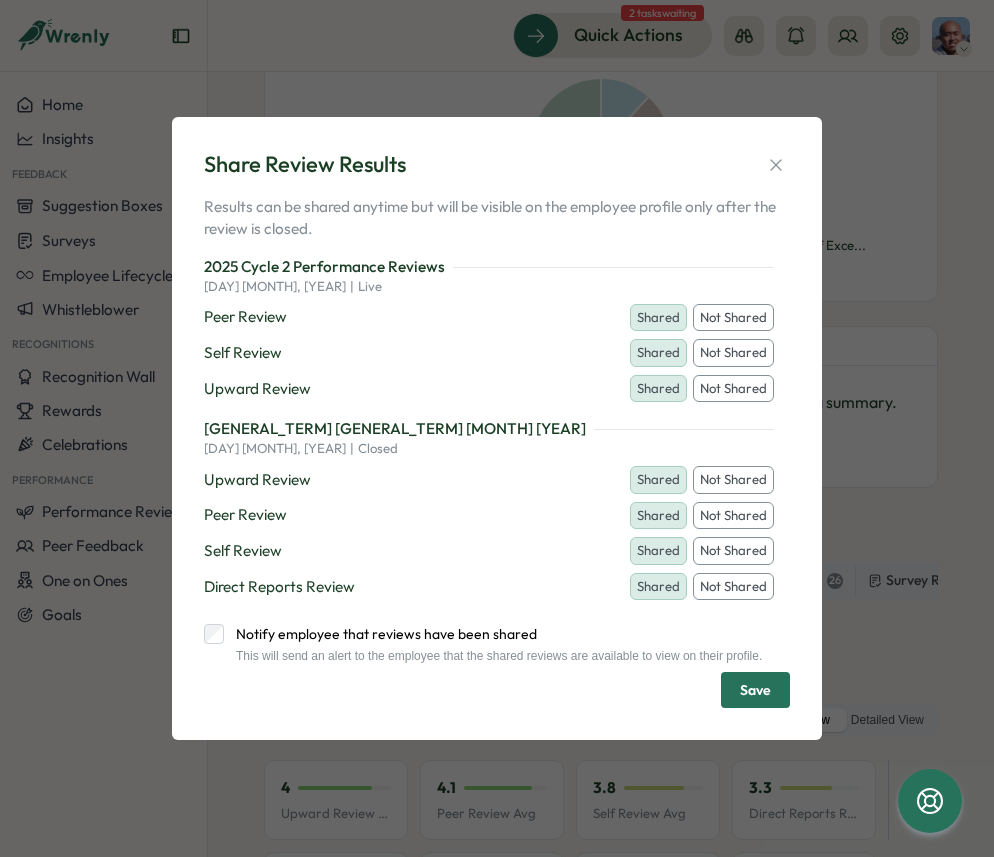 click on "Save" at bounding box center [755, 690] 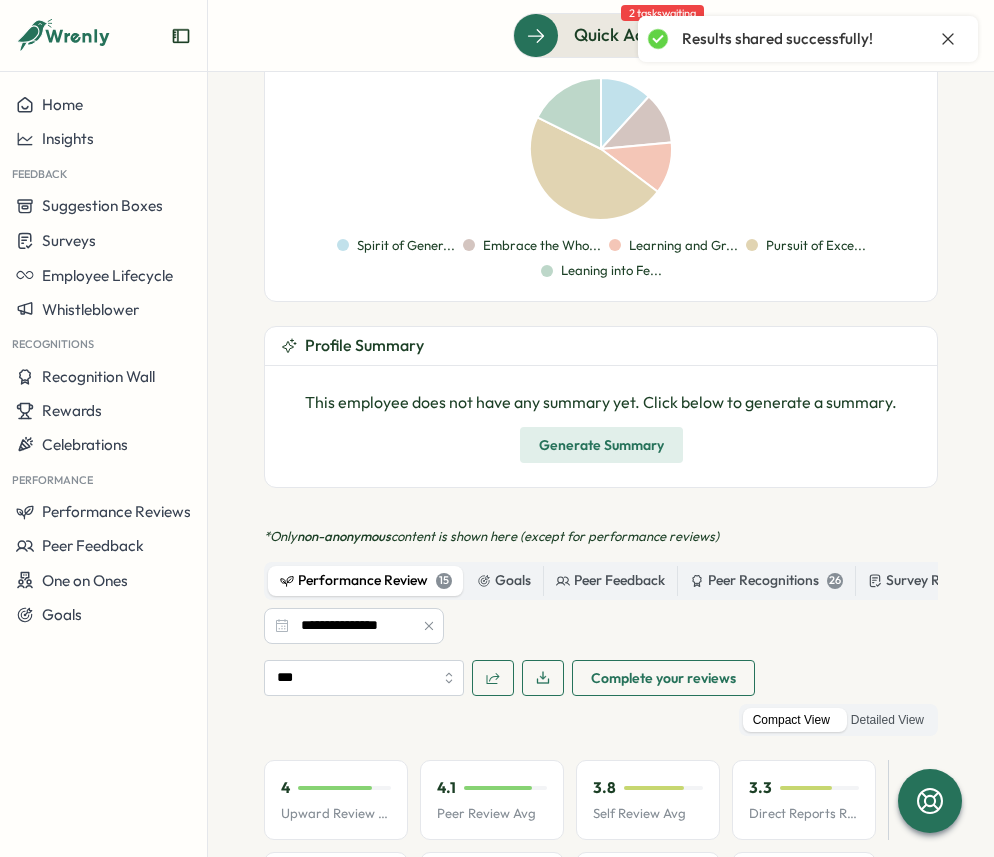 click 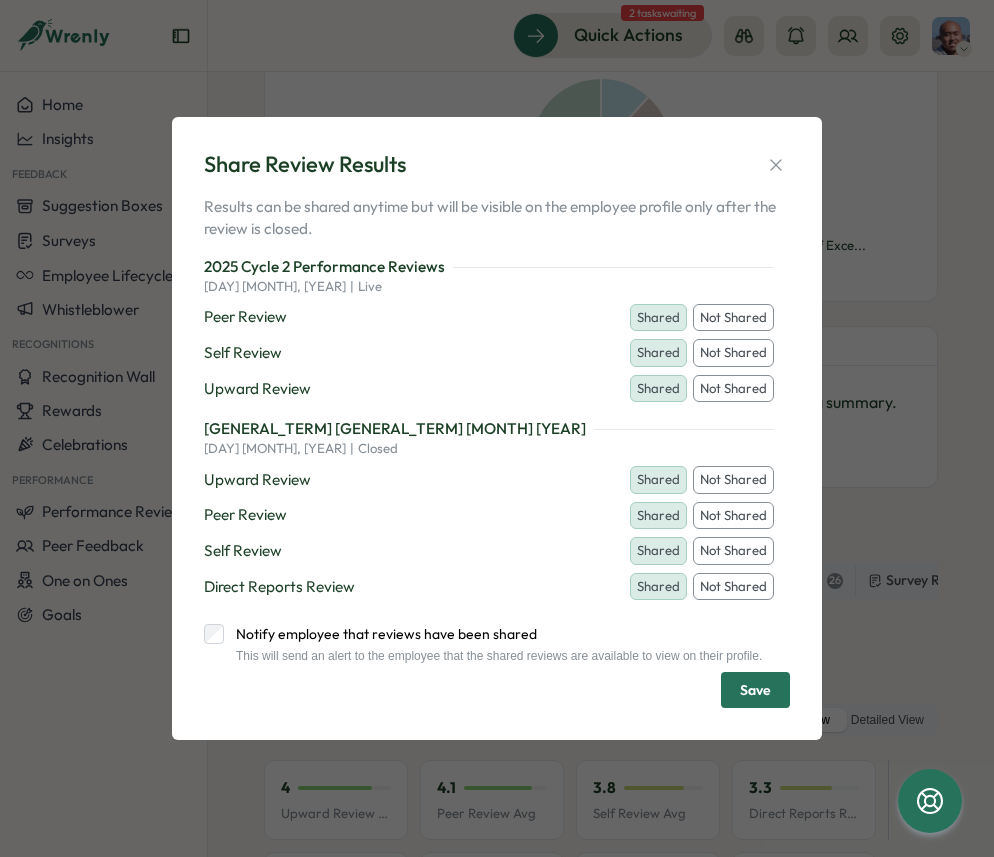click on "Save" at bounding box center (755, 690) 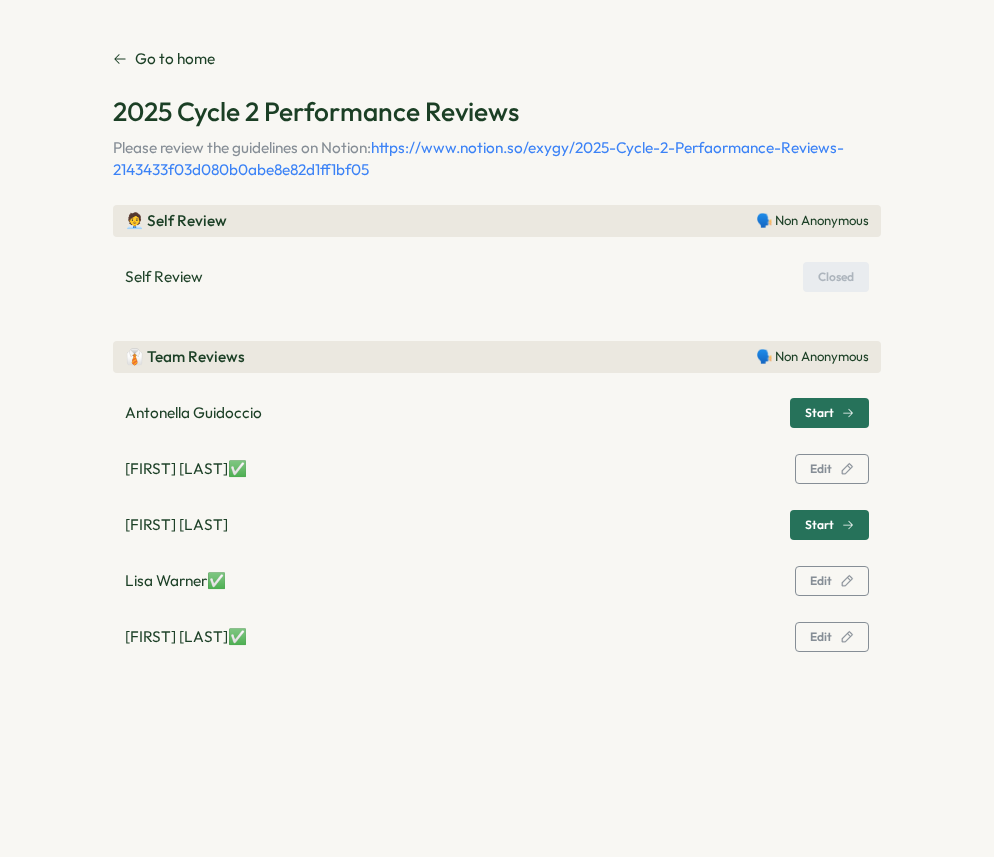 scroll, scrollTop: 0, scrollLeft: 0, axis: both 